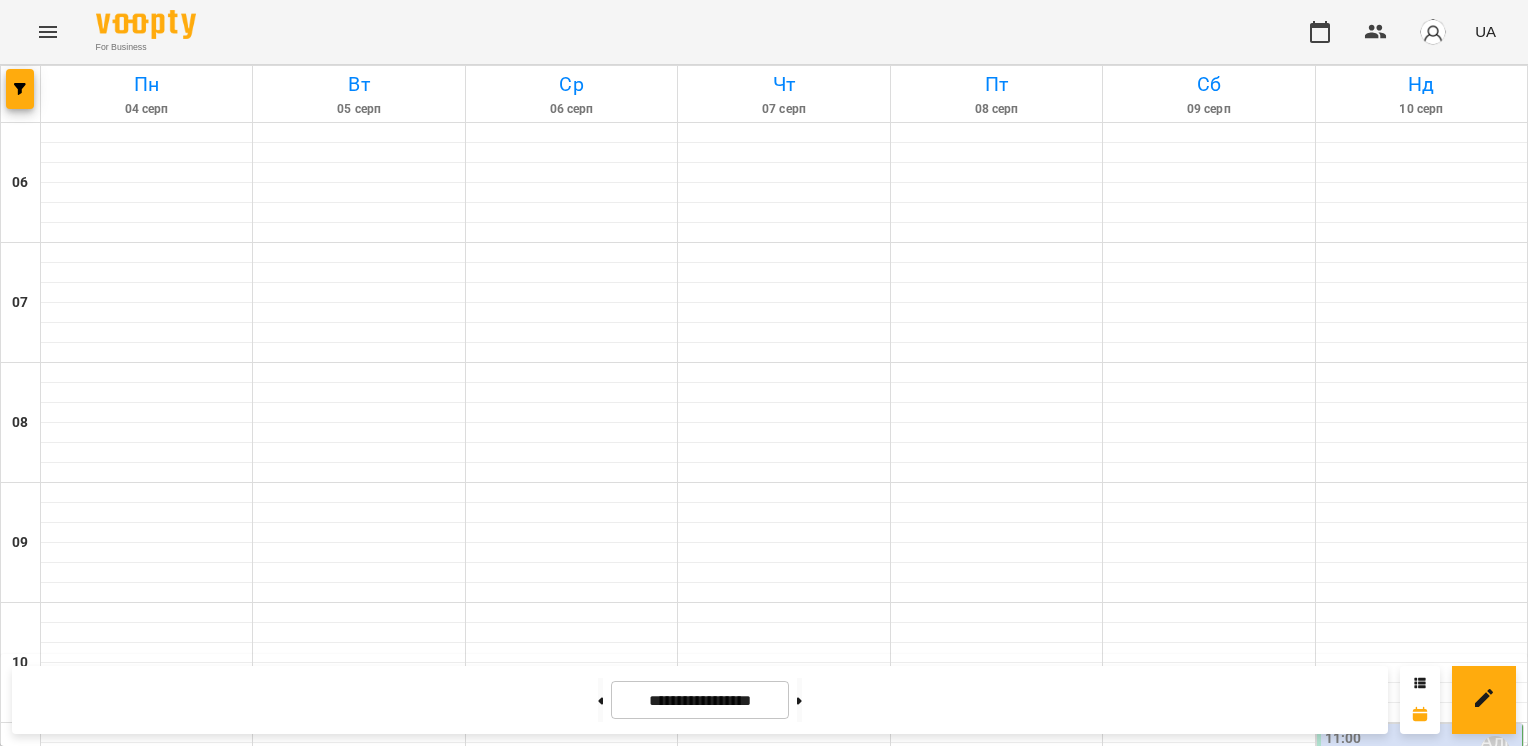 scroll, scrollTop: 0, scrollLeft: 0, axis: both 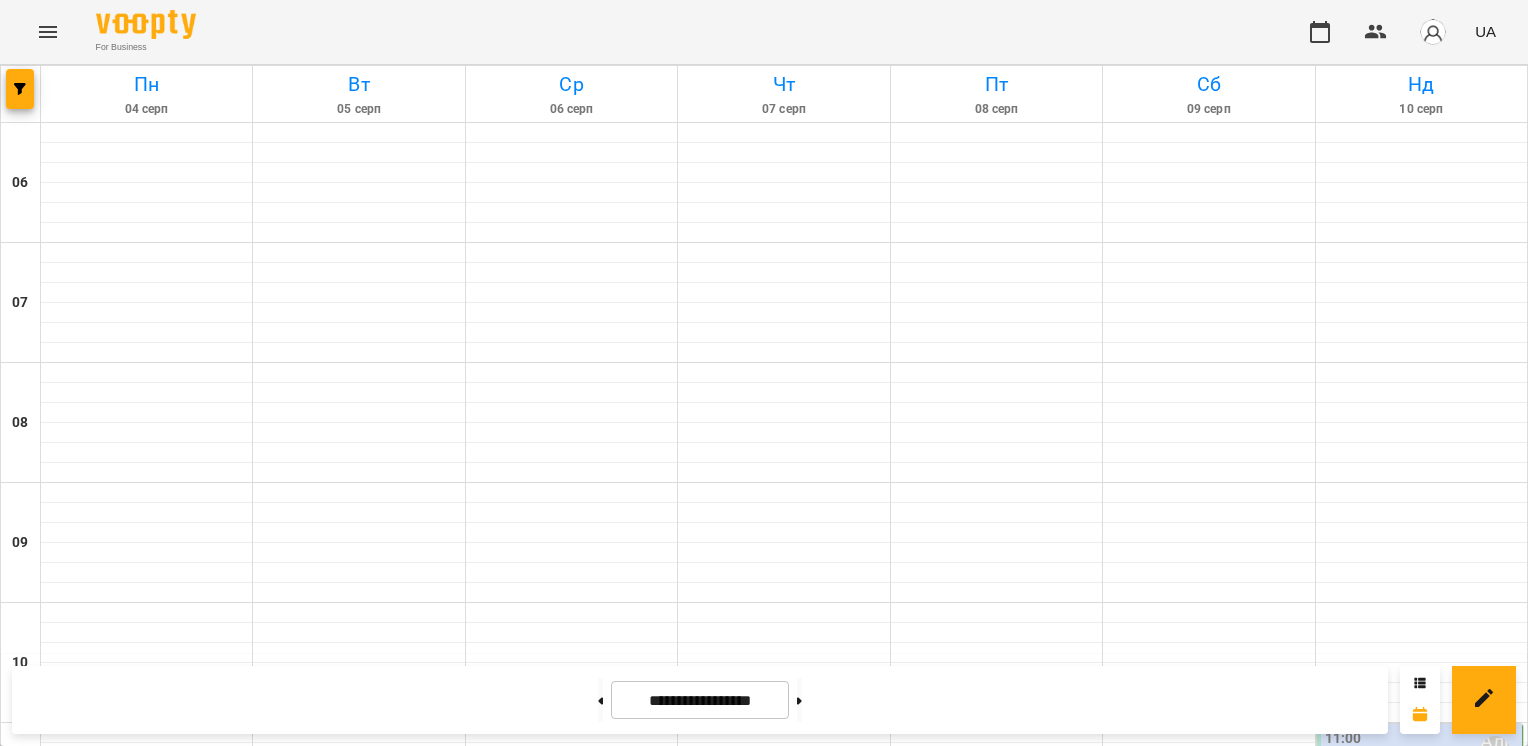 click at bounding box center (1433, 32) 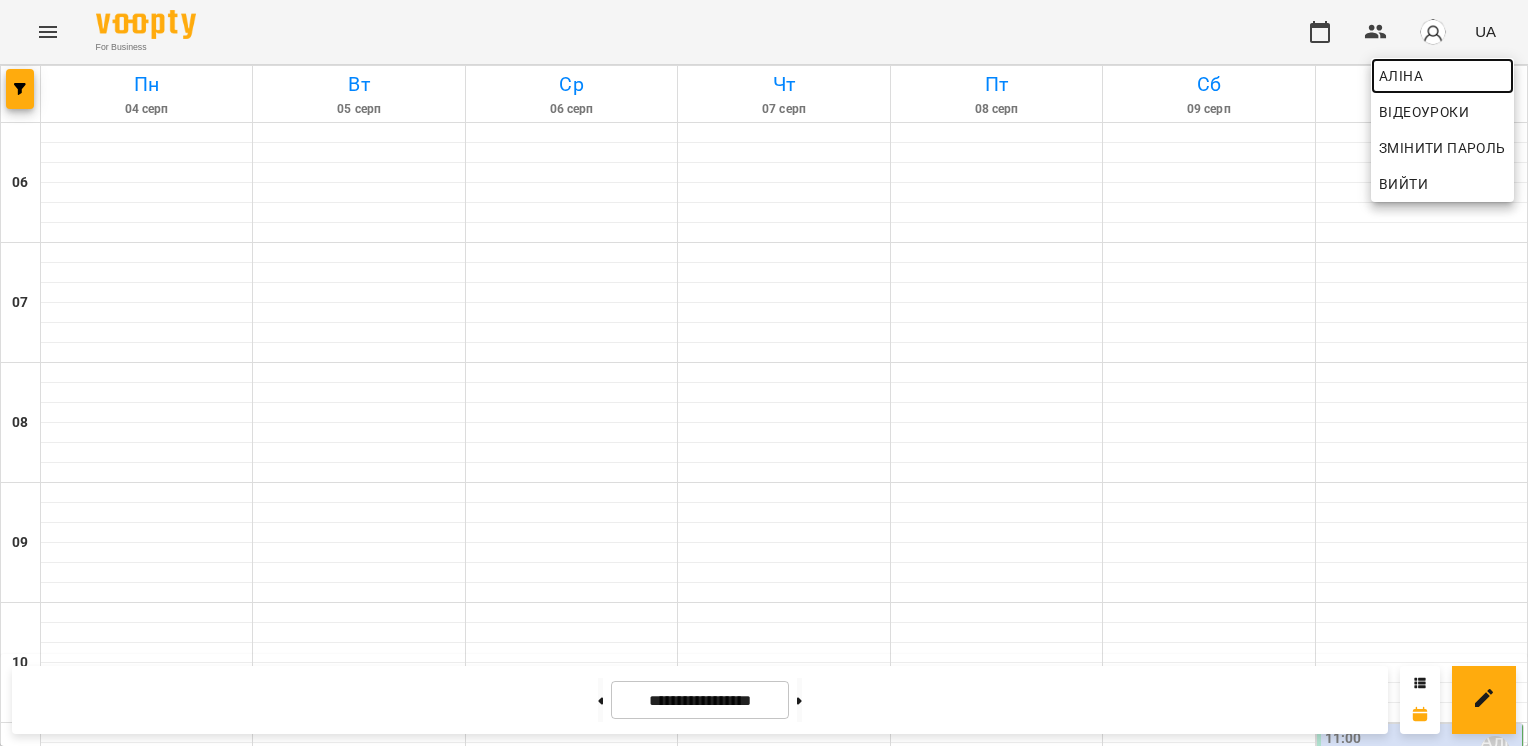 click on "Аліна" at bounding box center (1442, 76) 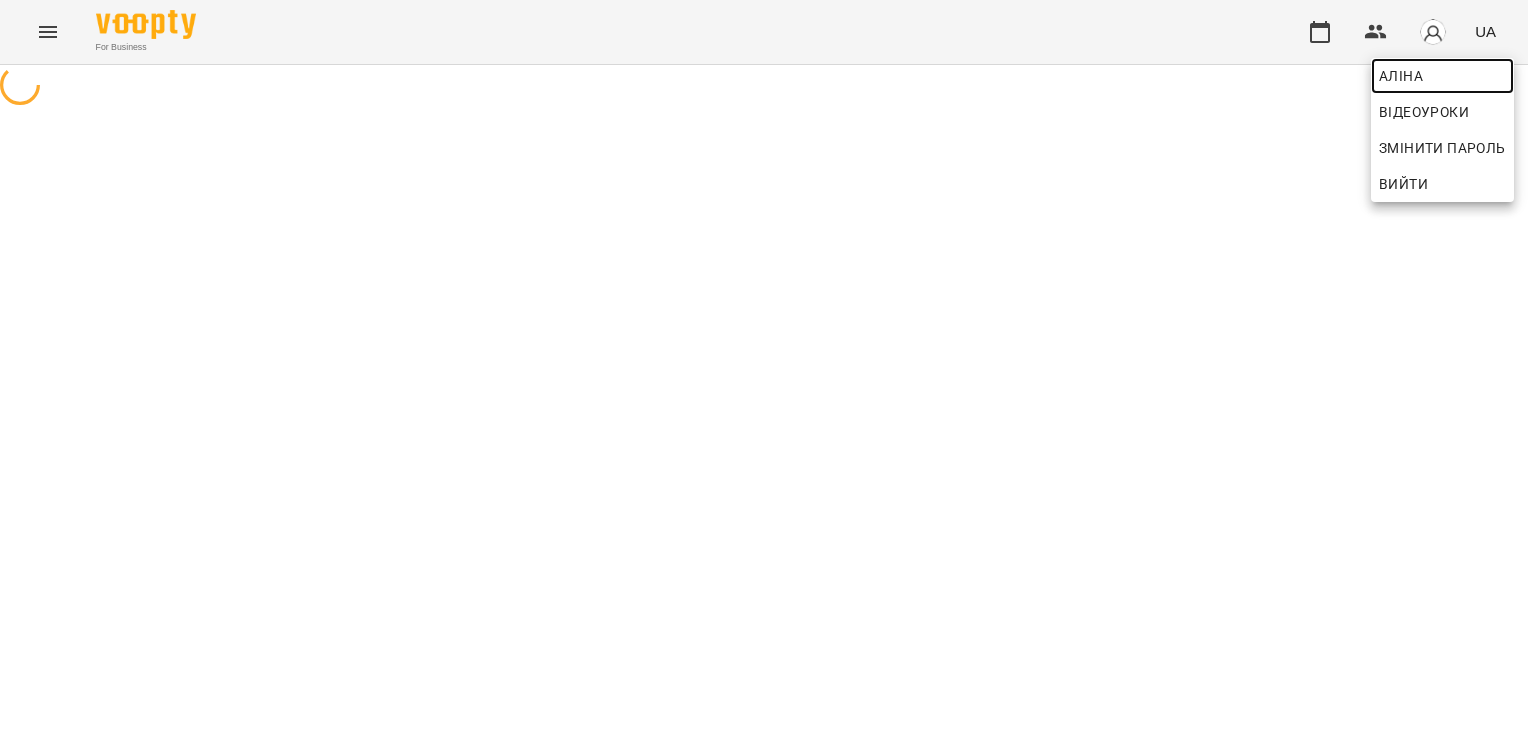 scroll, scrollTop: 0, scrollLeft: 0, axis: both 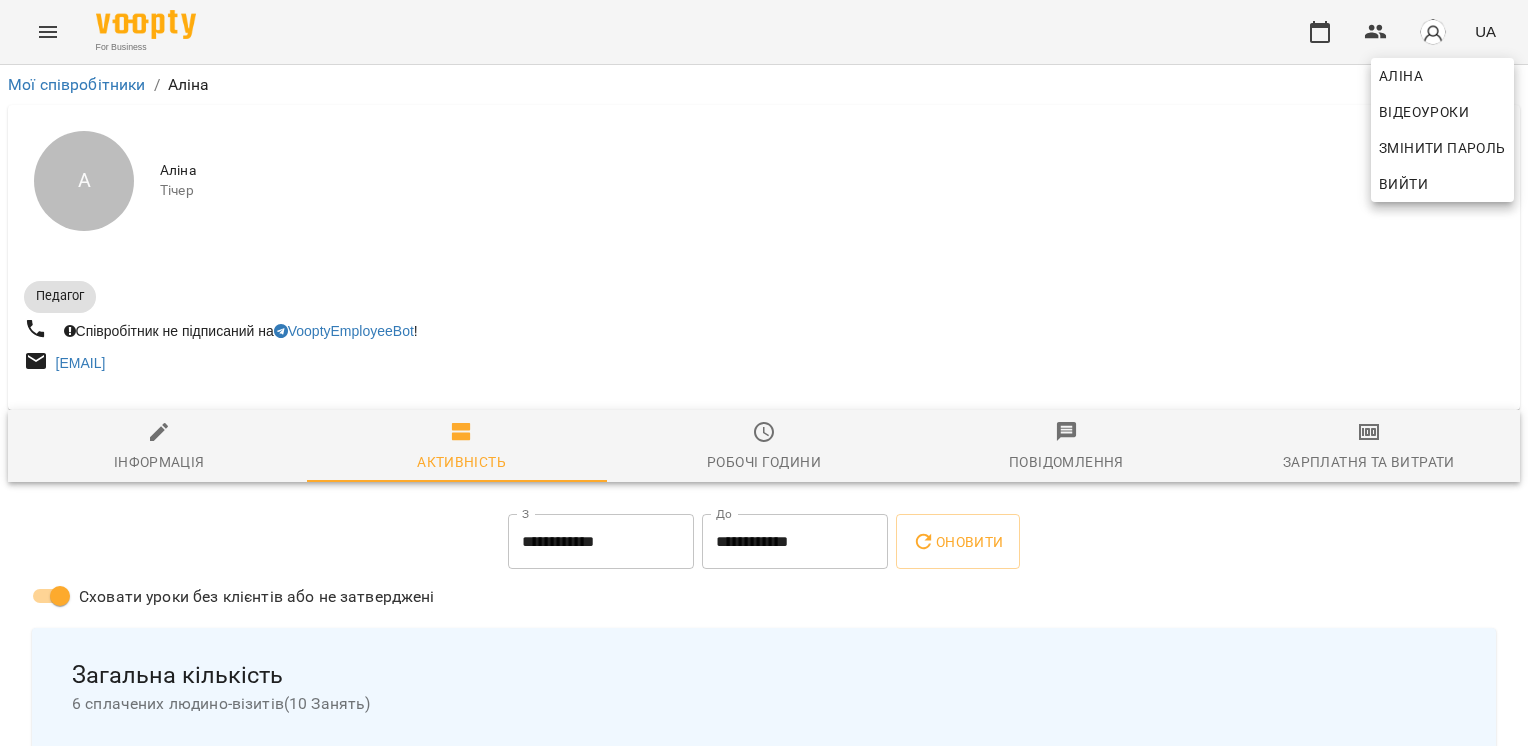 click at bounding box center [764, 373] 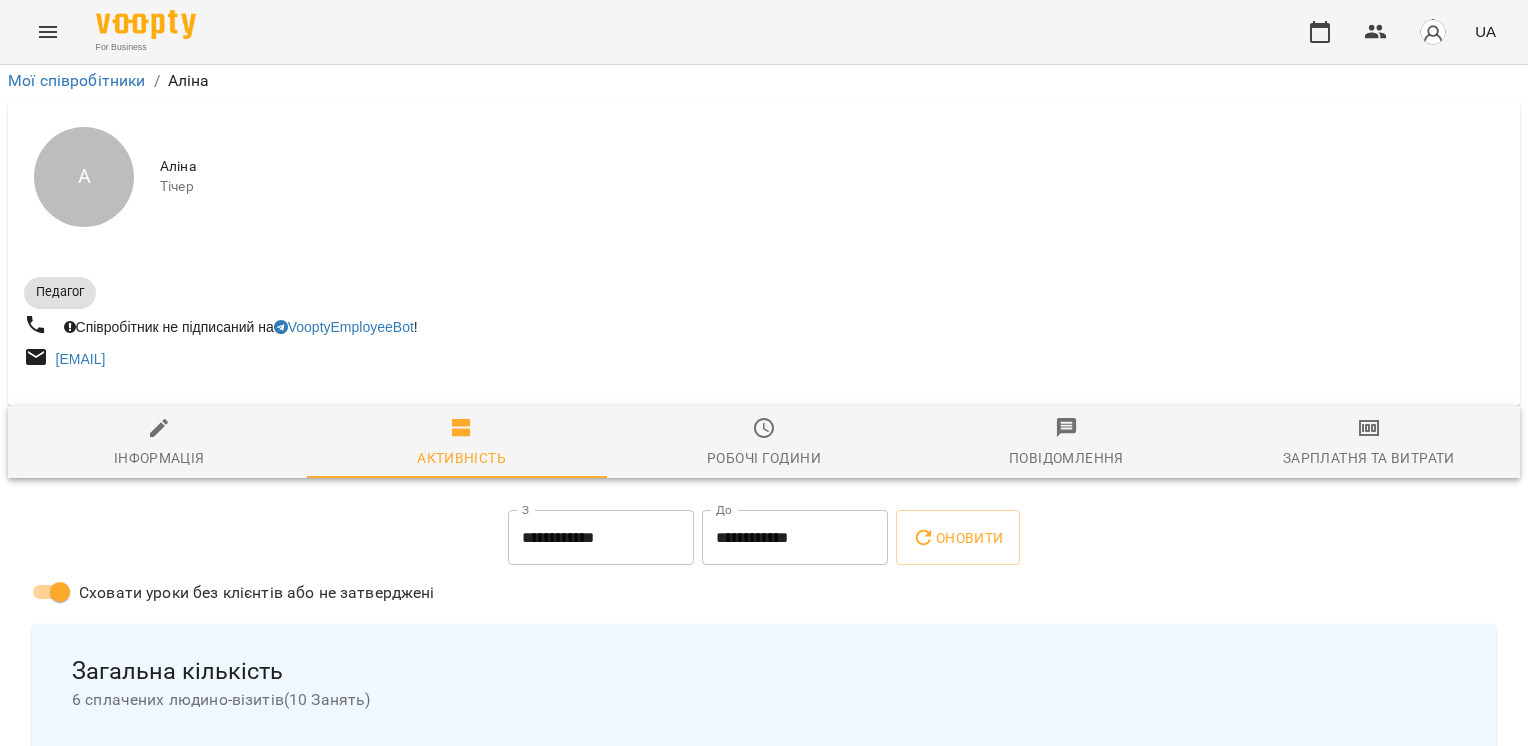 drag, startPoint x: 841, startPoint y: 294, endPoint x: 817, endPoint y: 467, distance: 174.6568 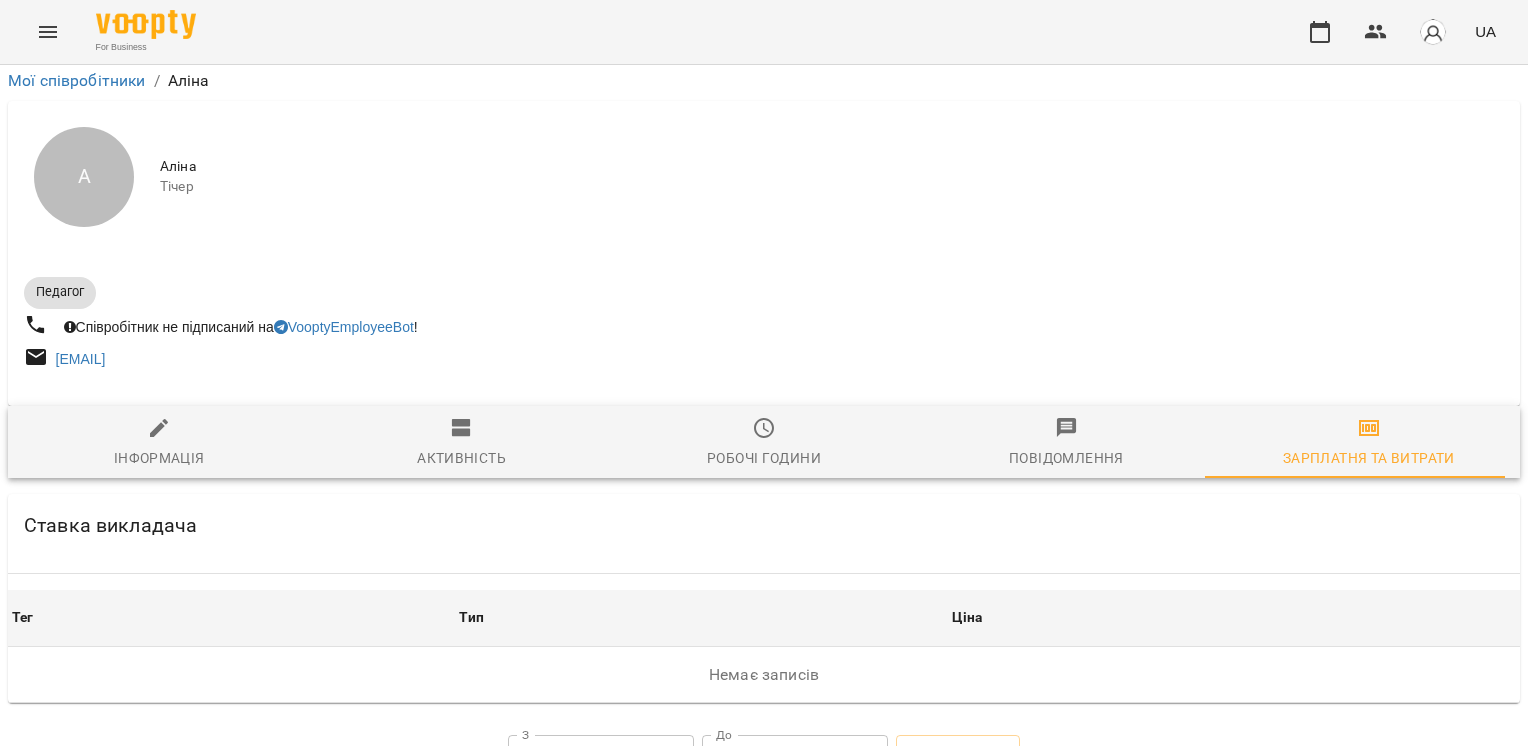 scroll, scrollTop: 244, scrollLeft: 0, axis: vertical 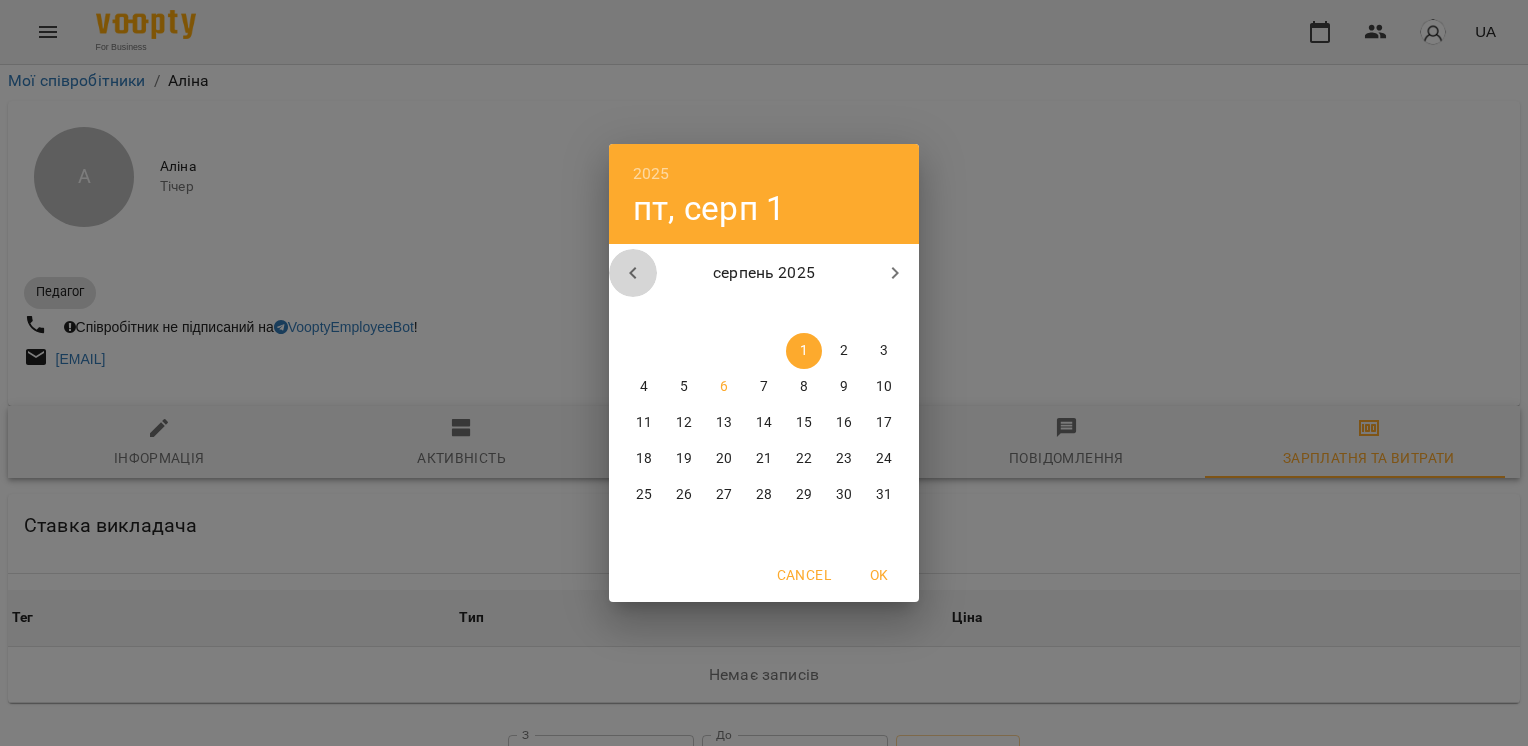 click 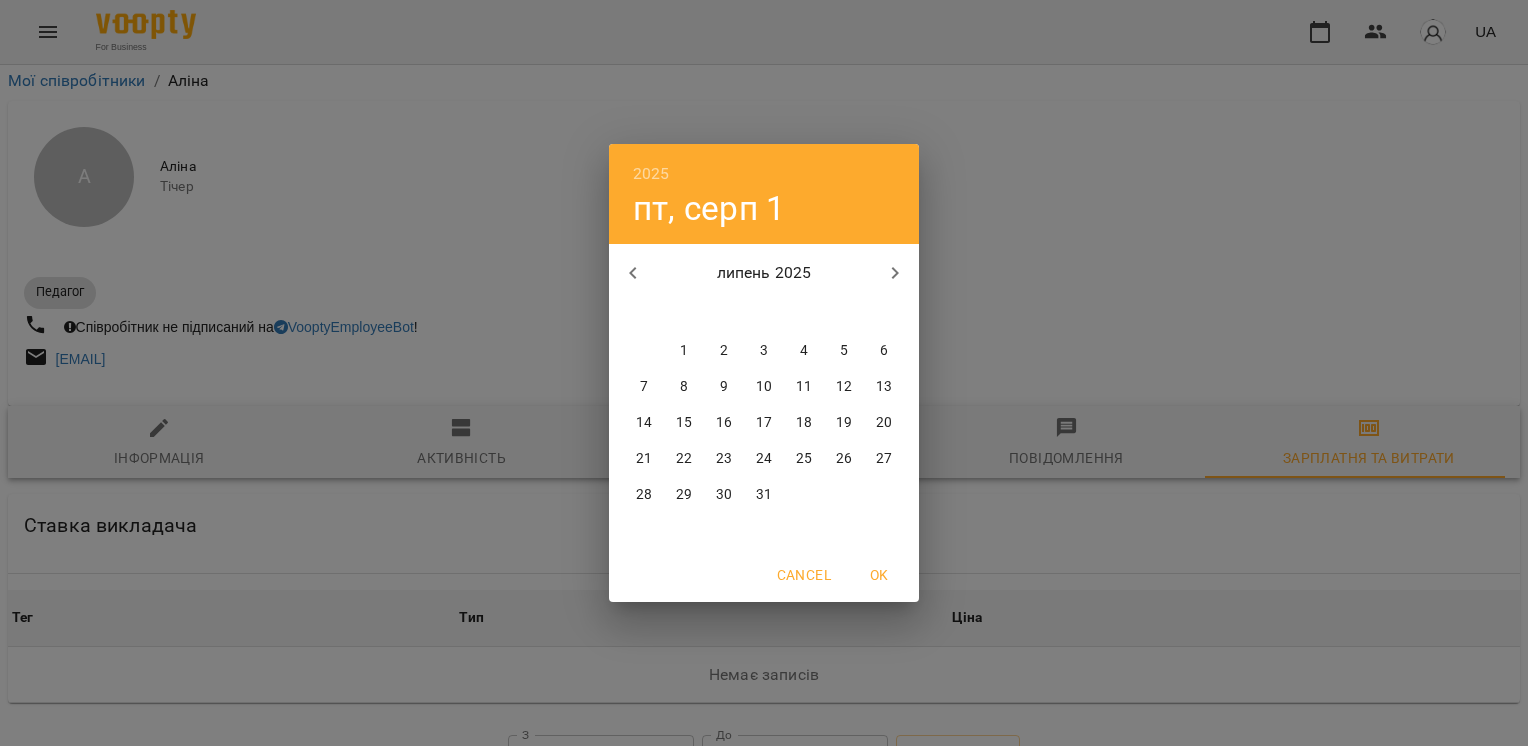 click on "30" at bounding box center (644, 351) 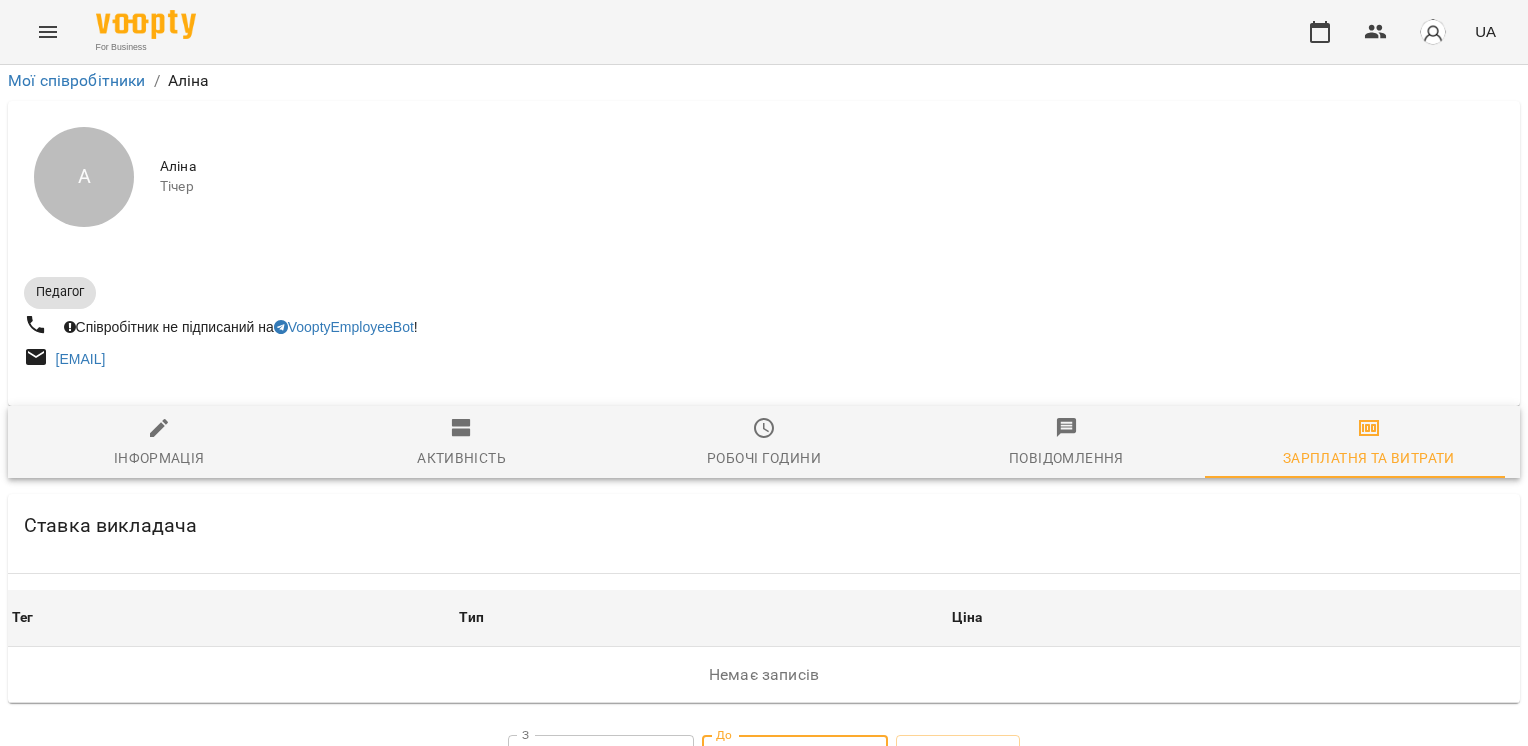 click on "**********" at bounding box center [795, 763] 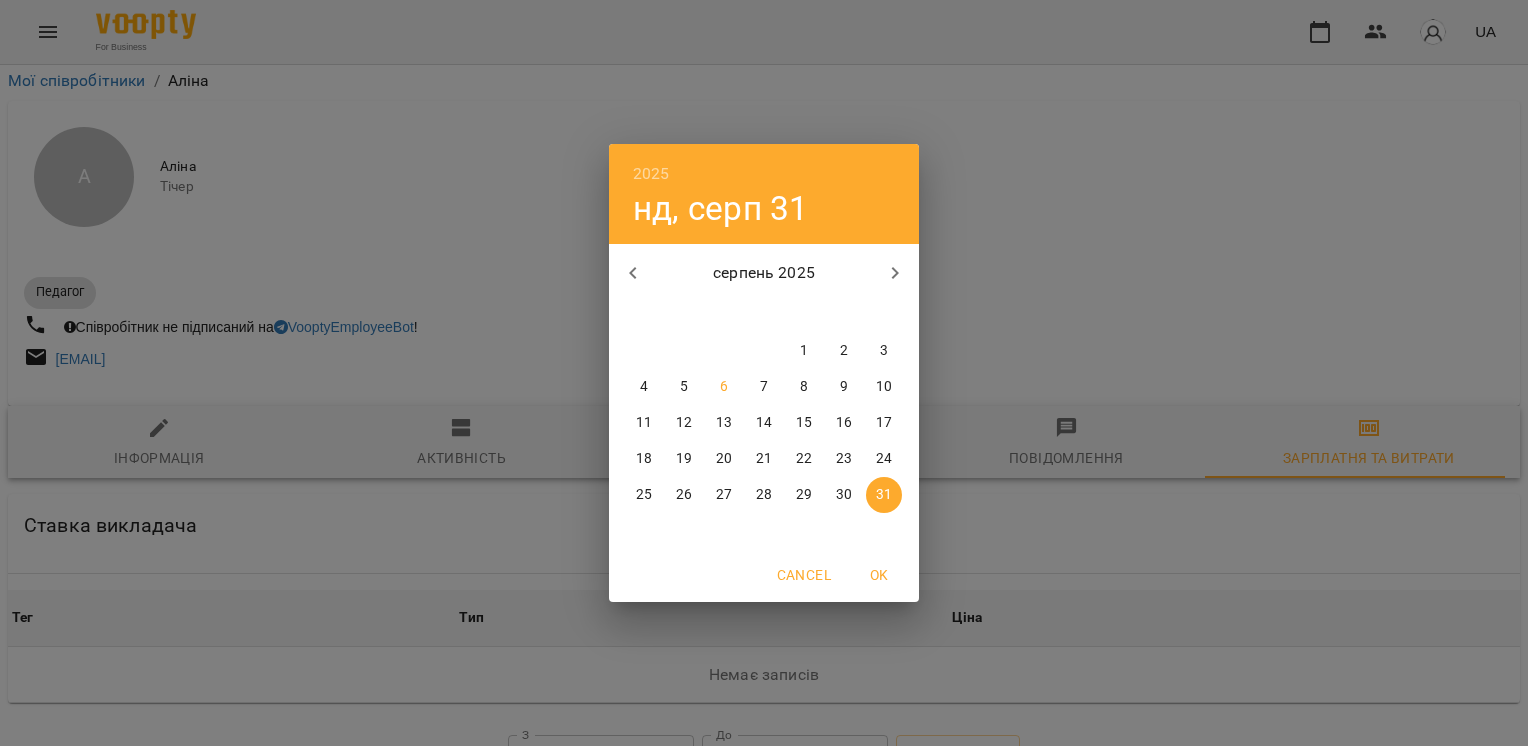 click at bounding box center (633, 273) 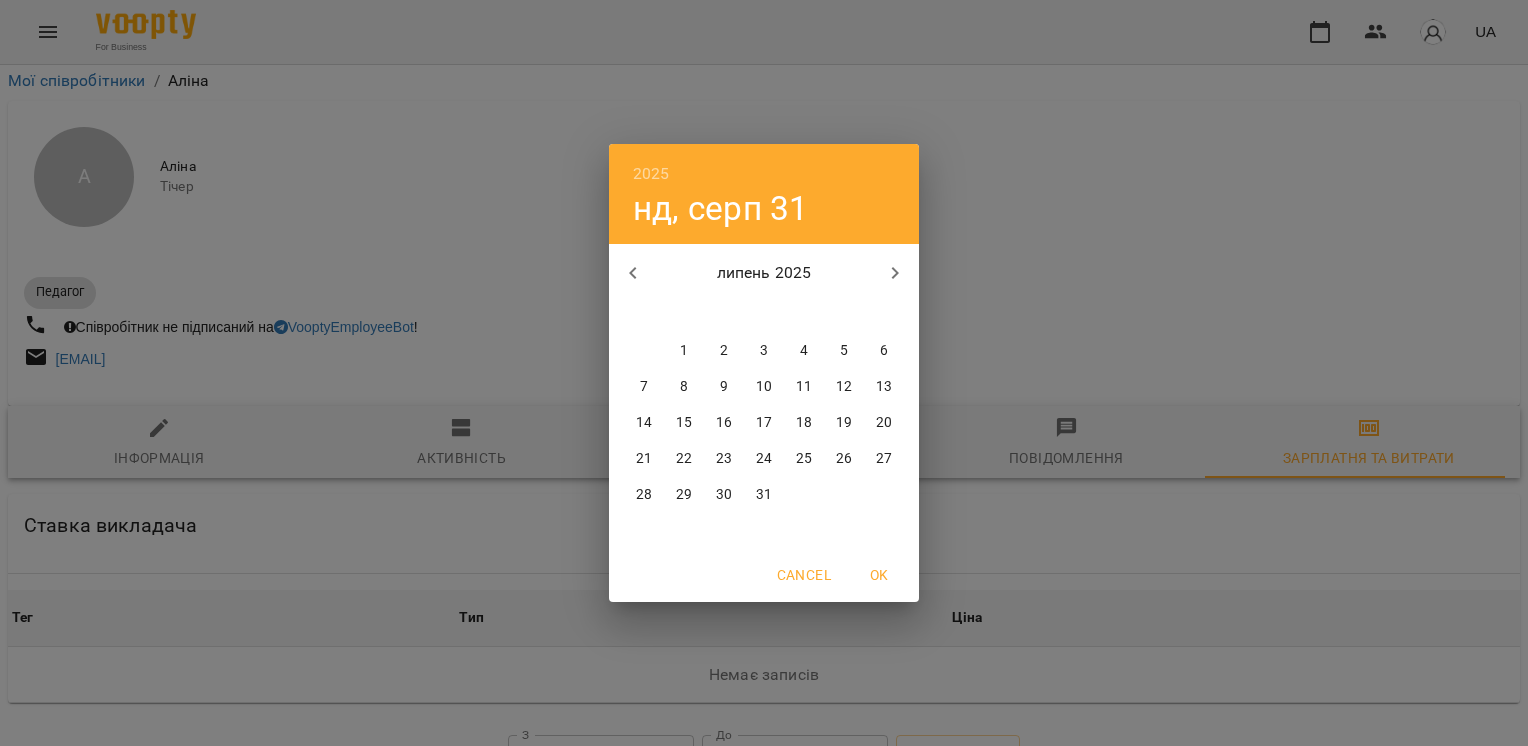 click on "31" at bounding box center [764, 495] 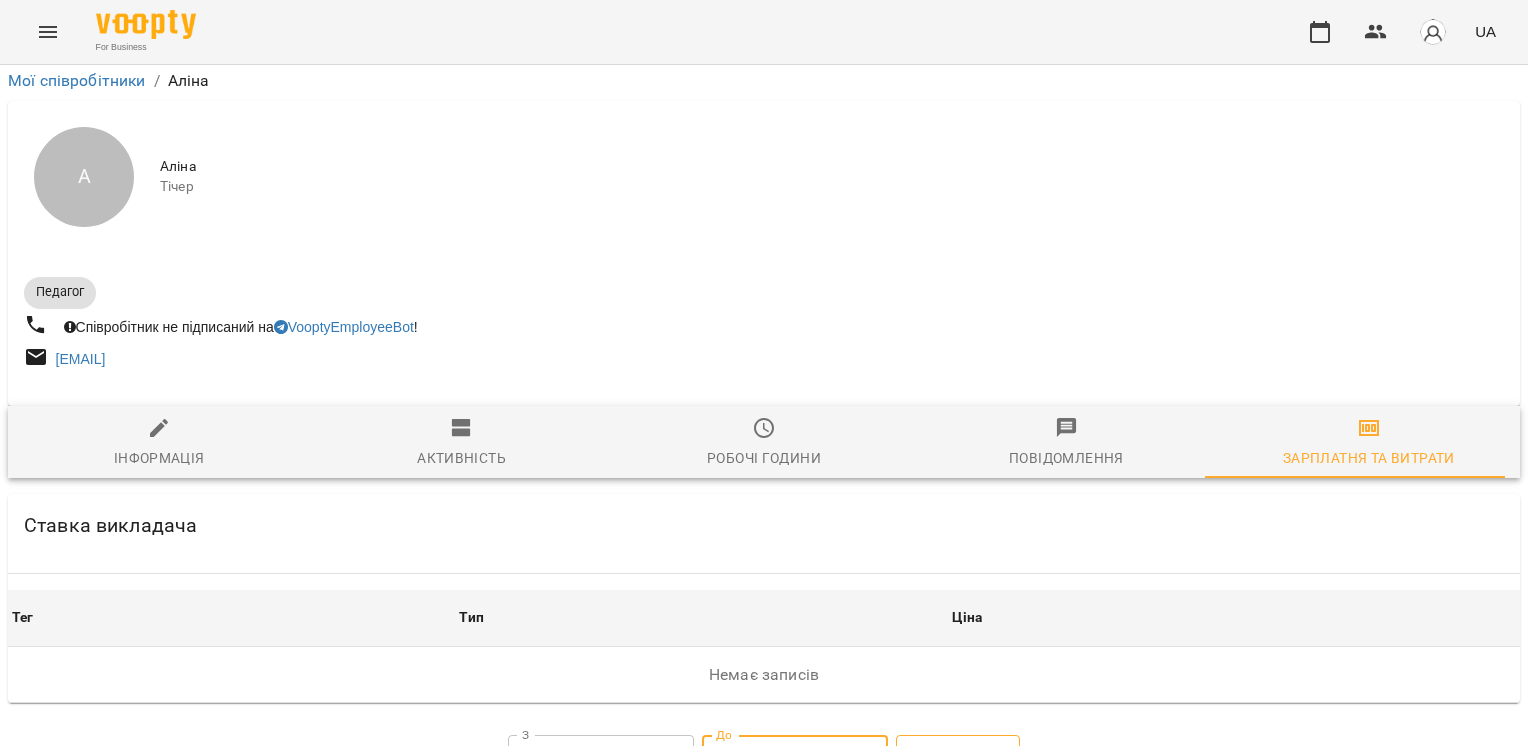 click 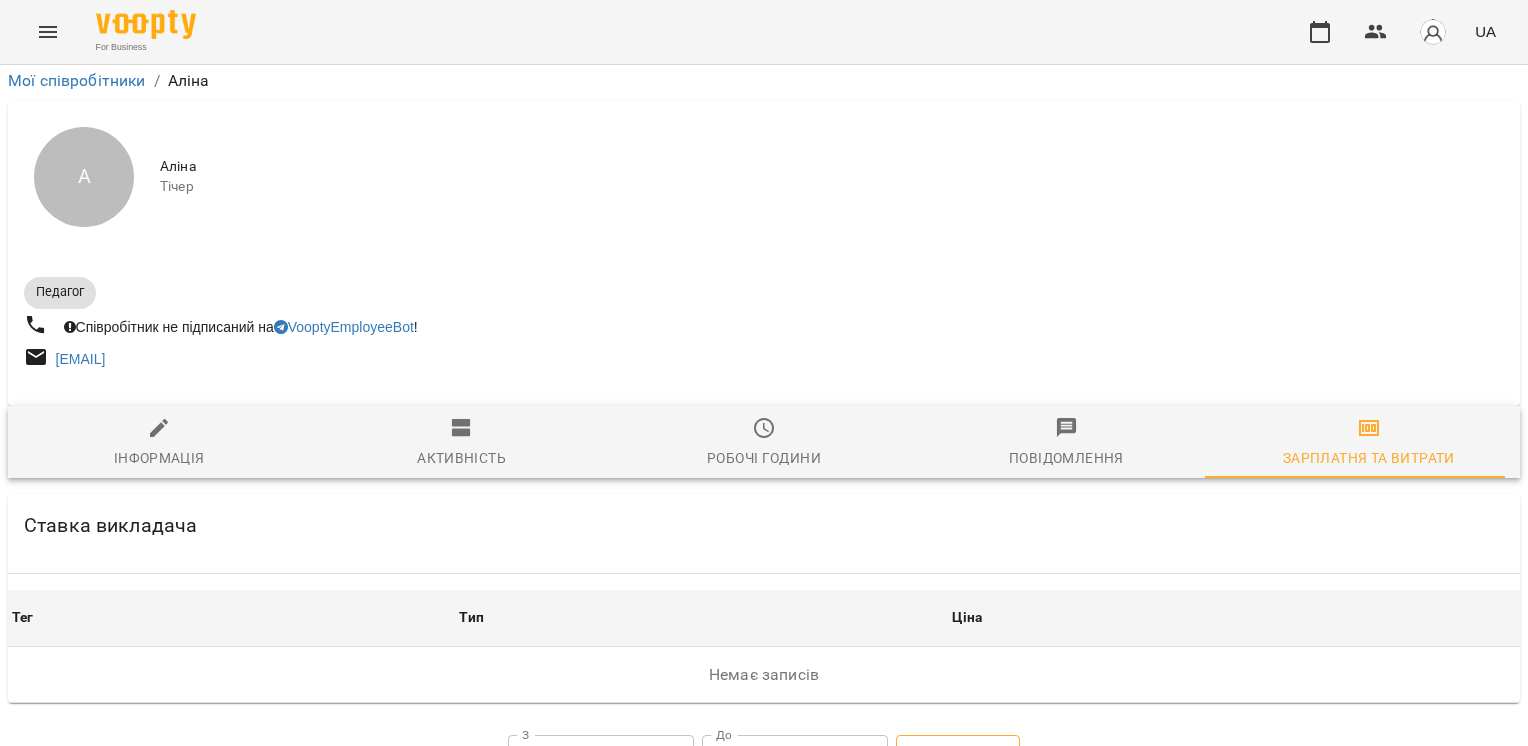 scroll, scrollTop: 273, scrollLeft: 0, axis: vertical 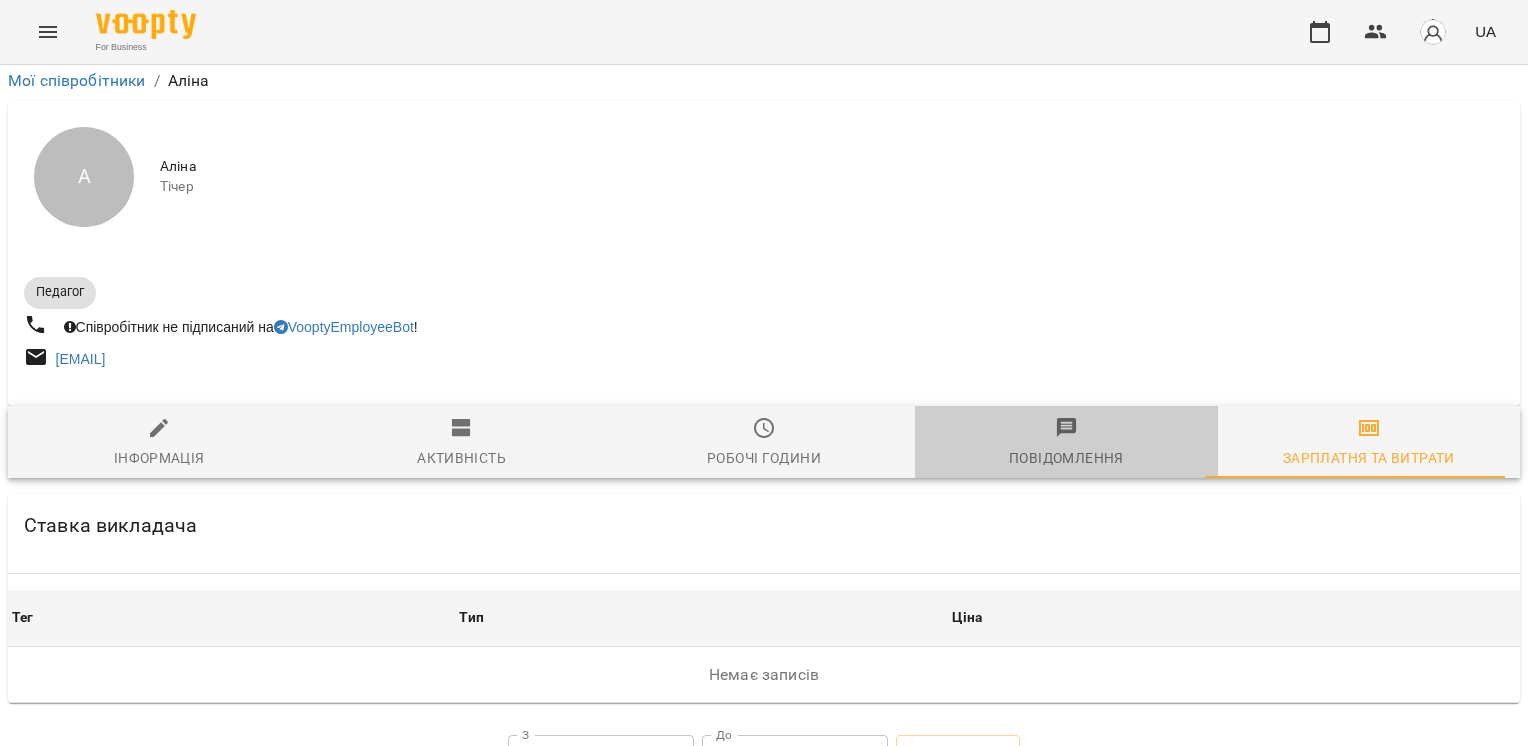 click on "Повідомлення" at bounding box center (1066, 458) 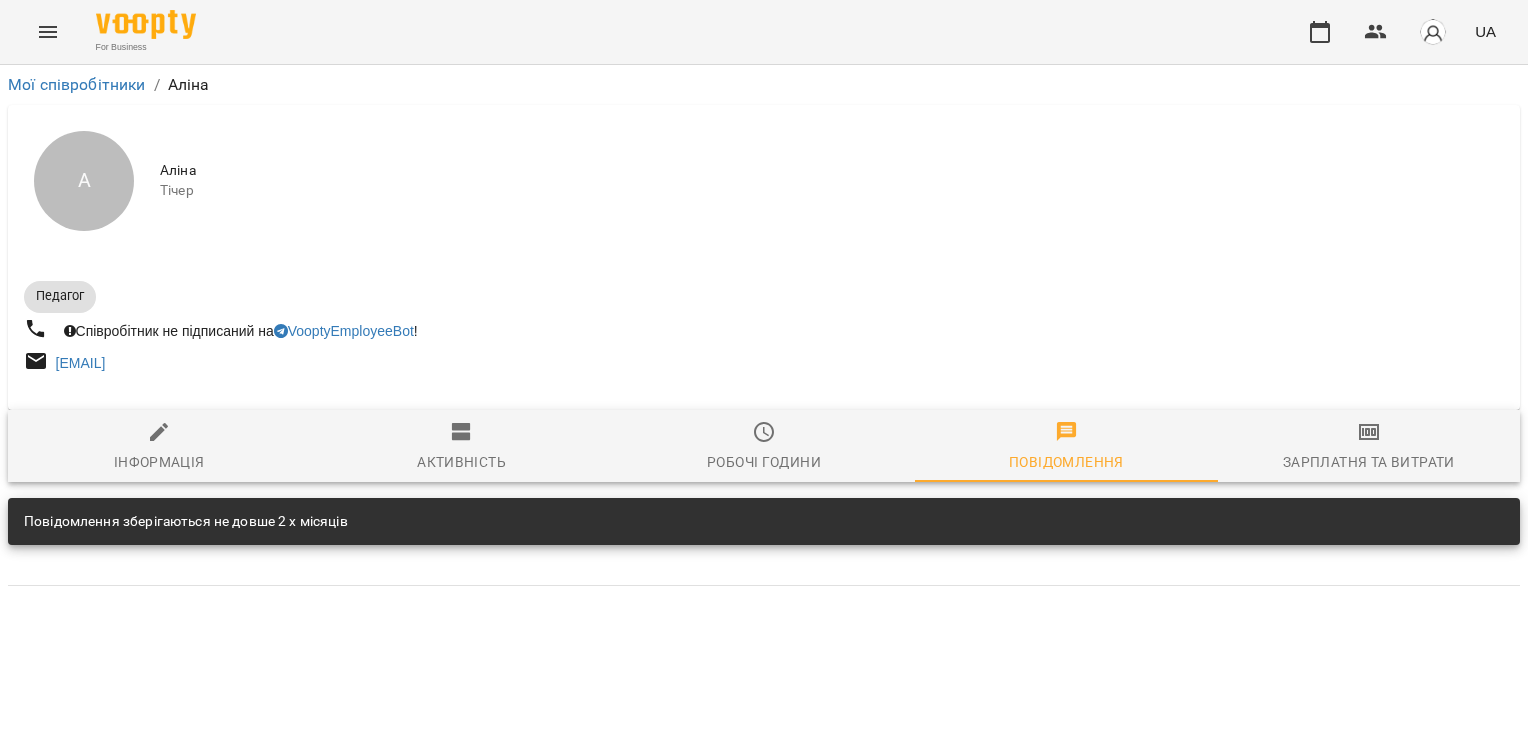 click on "Робочі години" at bounding box center [764, 446] 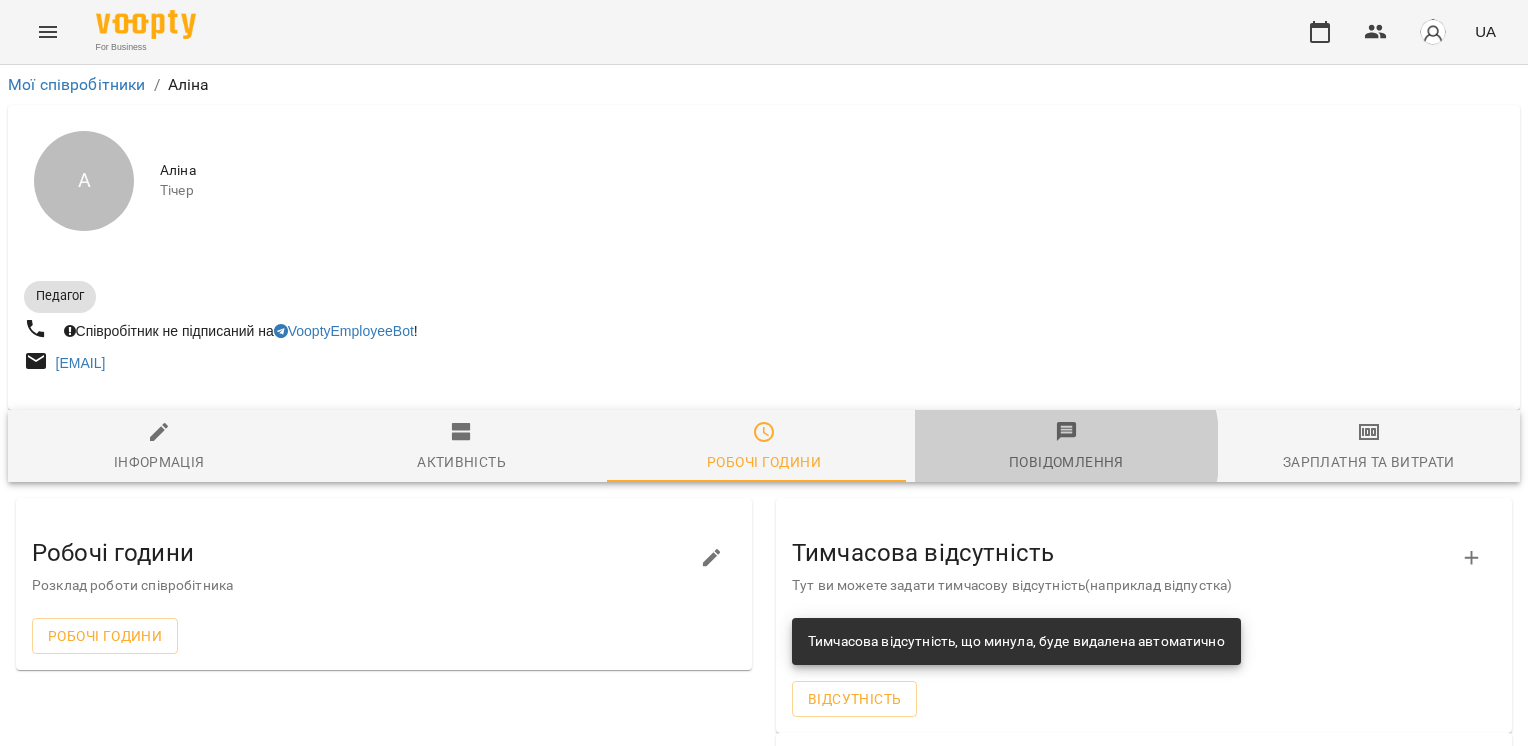 click on "Повідомлення" at bounding box center (1066, 462) 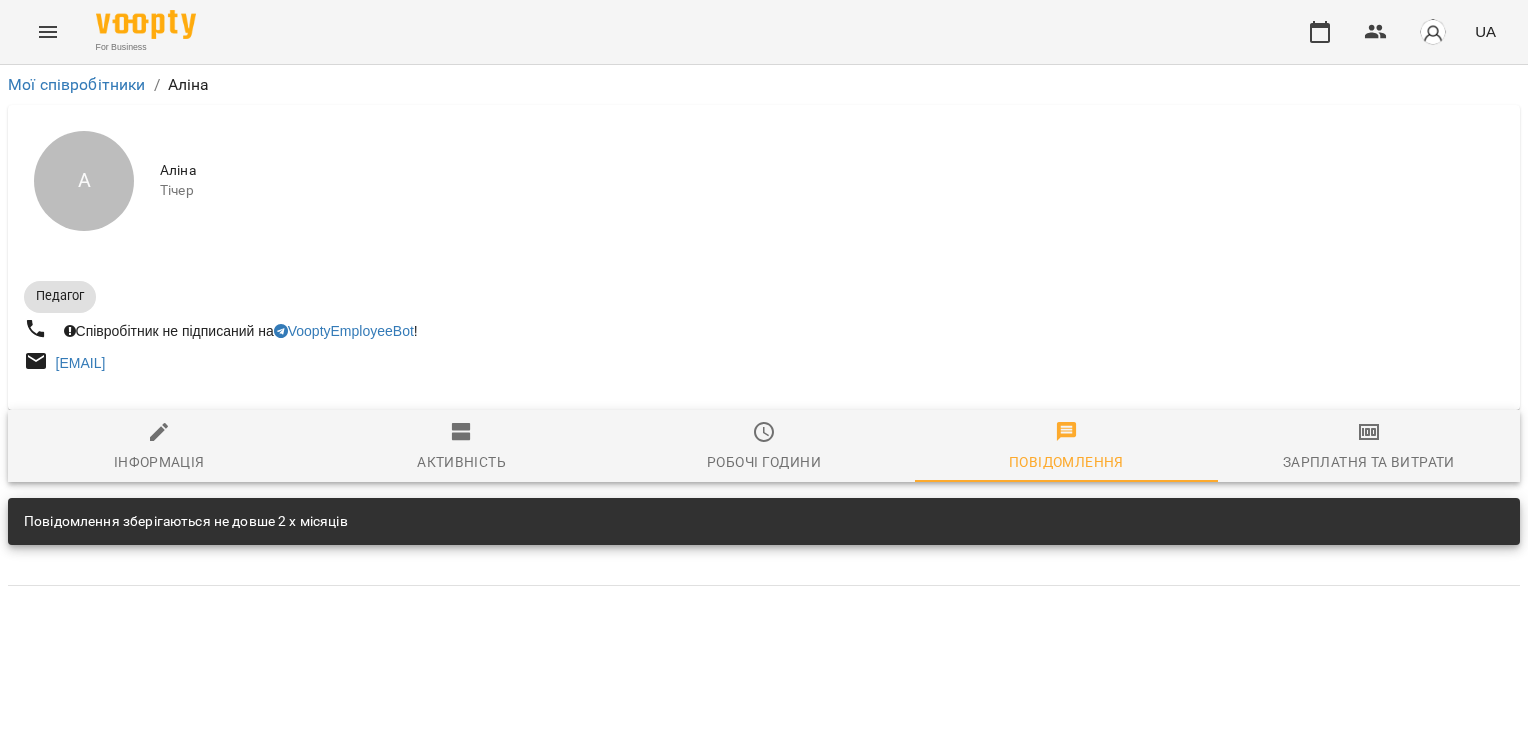 click on "Робочі години" at bounding box center [764, 462] 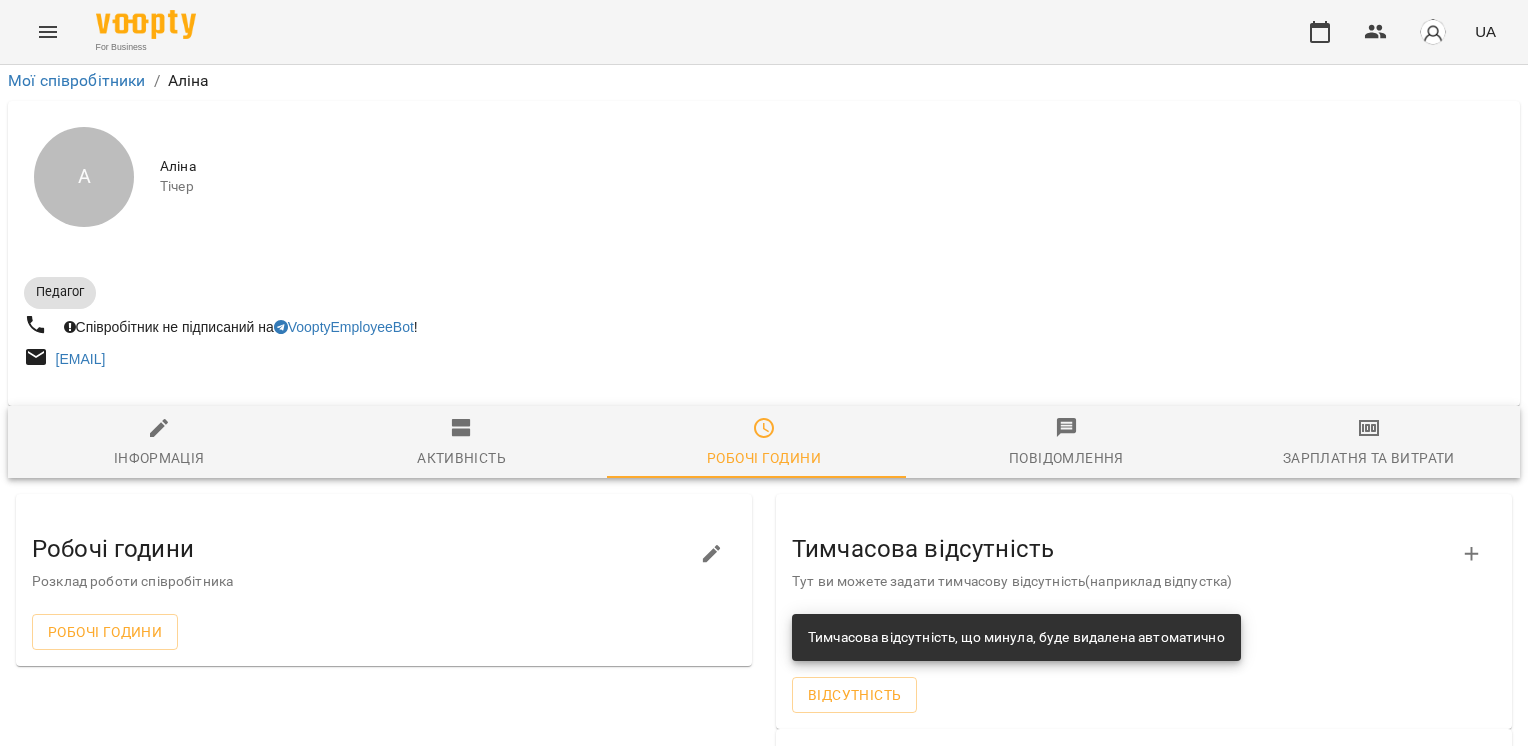 scroll, scrollTop: 209, scrollLeft: 0, axis: vertical 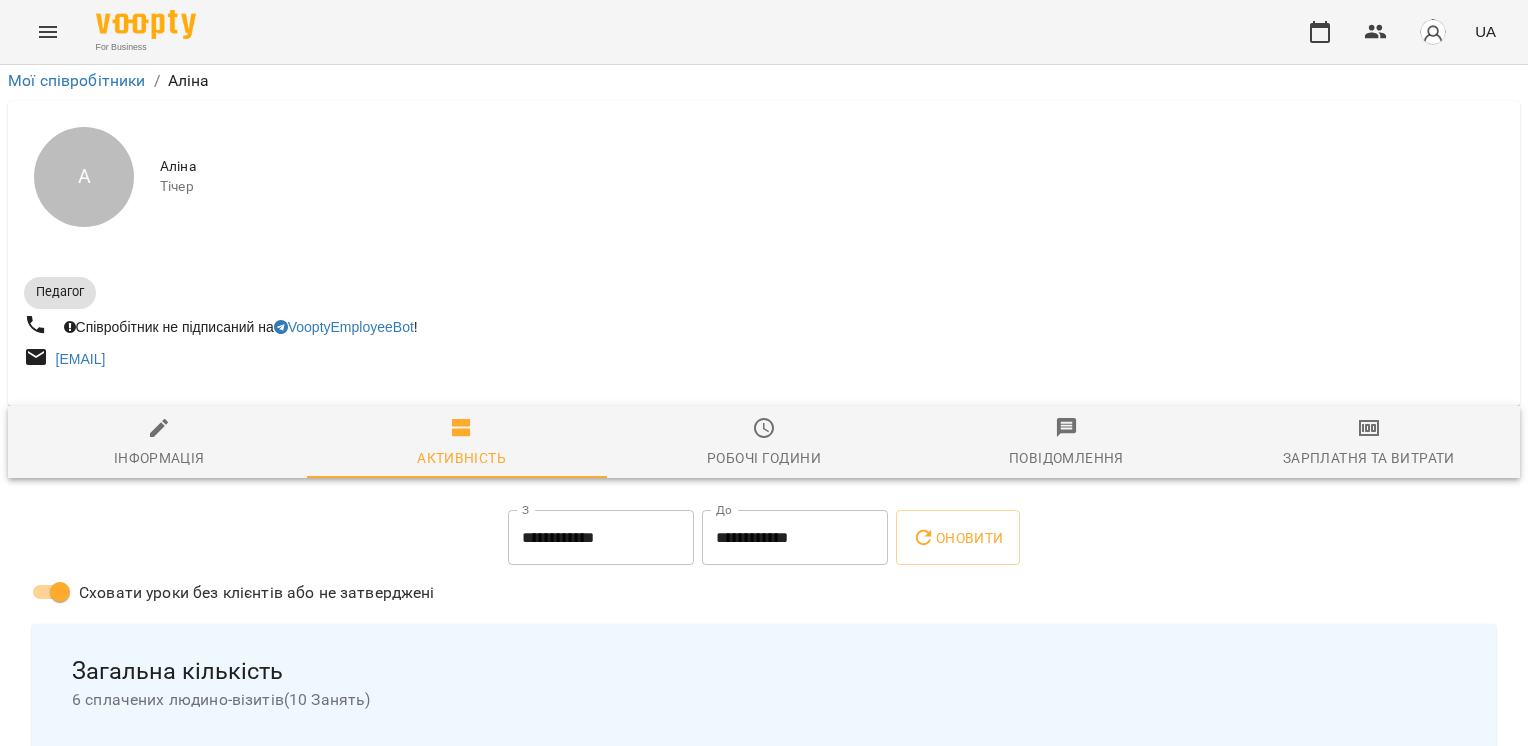 drag, startPoint x: 611, startPoint y: 367, endPoint x: 608, endPoint y: 443, distance: 76.05919 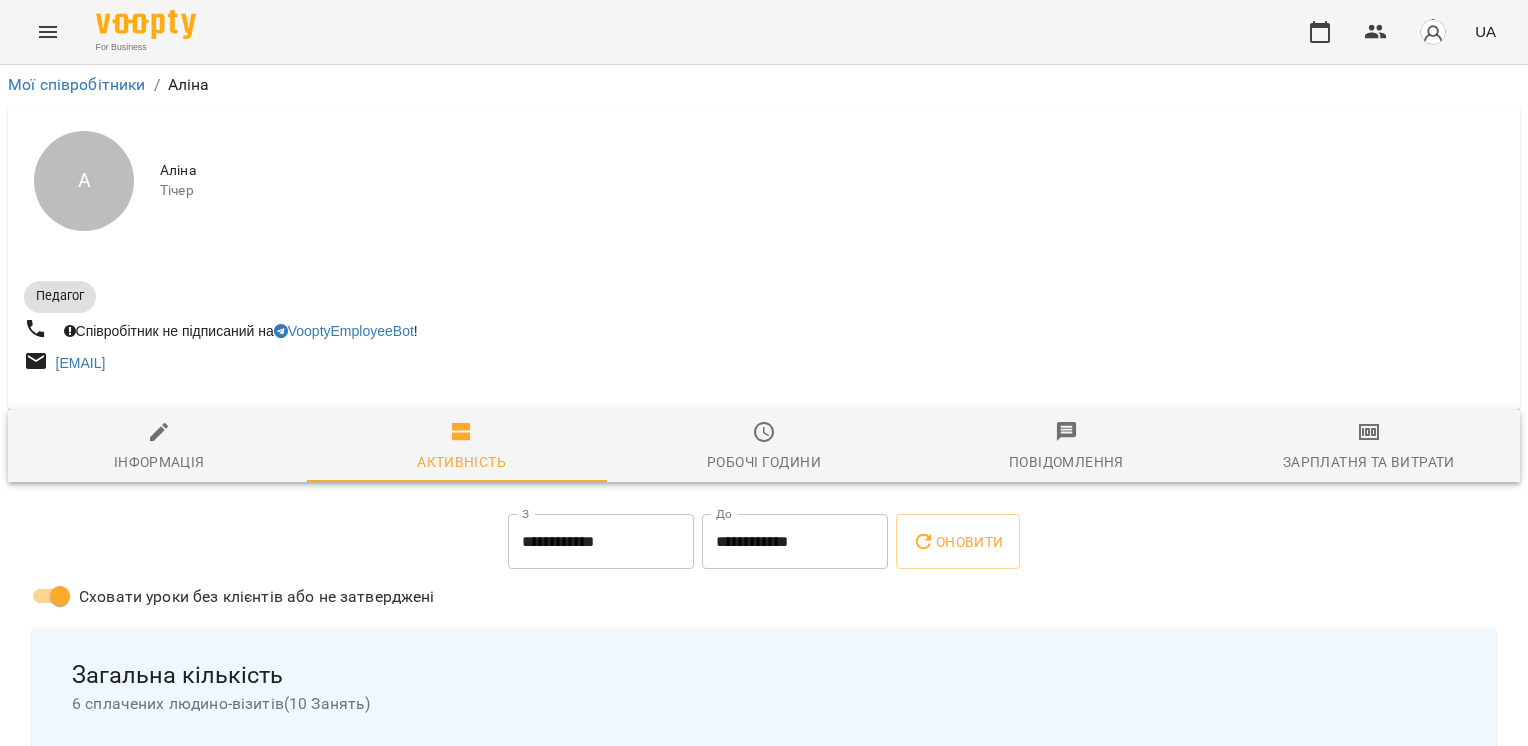 drag, startPoint x: 0, startPoint y: 585, endPoint x: -3, endPoint y: 295, distance: 290.0155 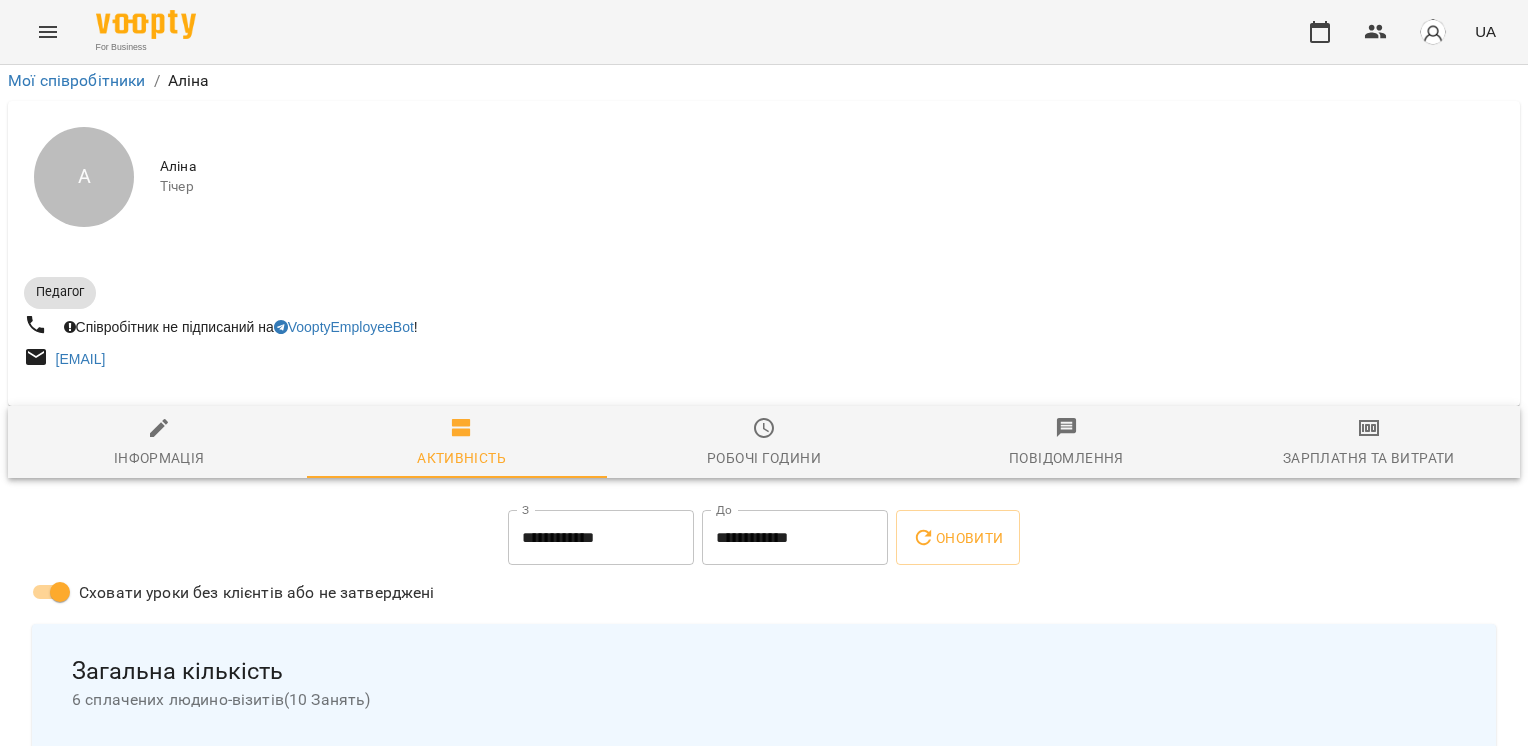 drag, startPoint x: 0, startPoint y: 296, endPoint x: -3, endPoint y: 477, distance: 181.02486 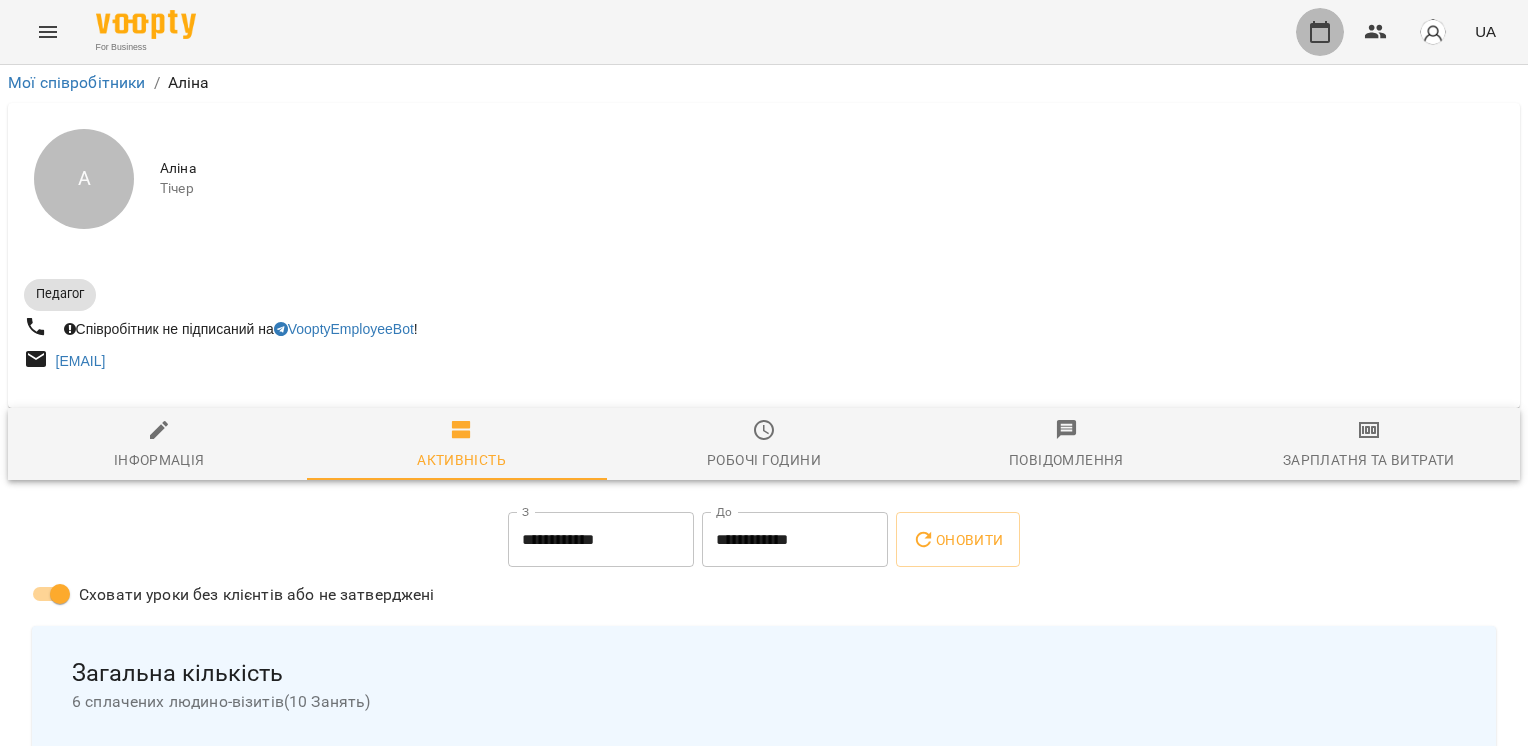 click 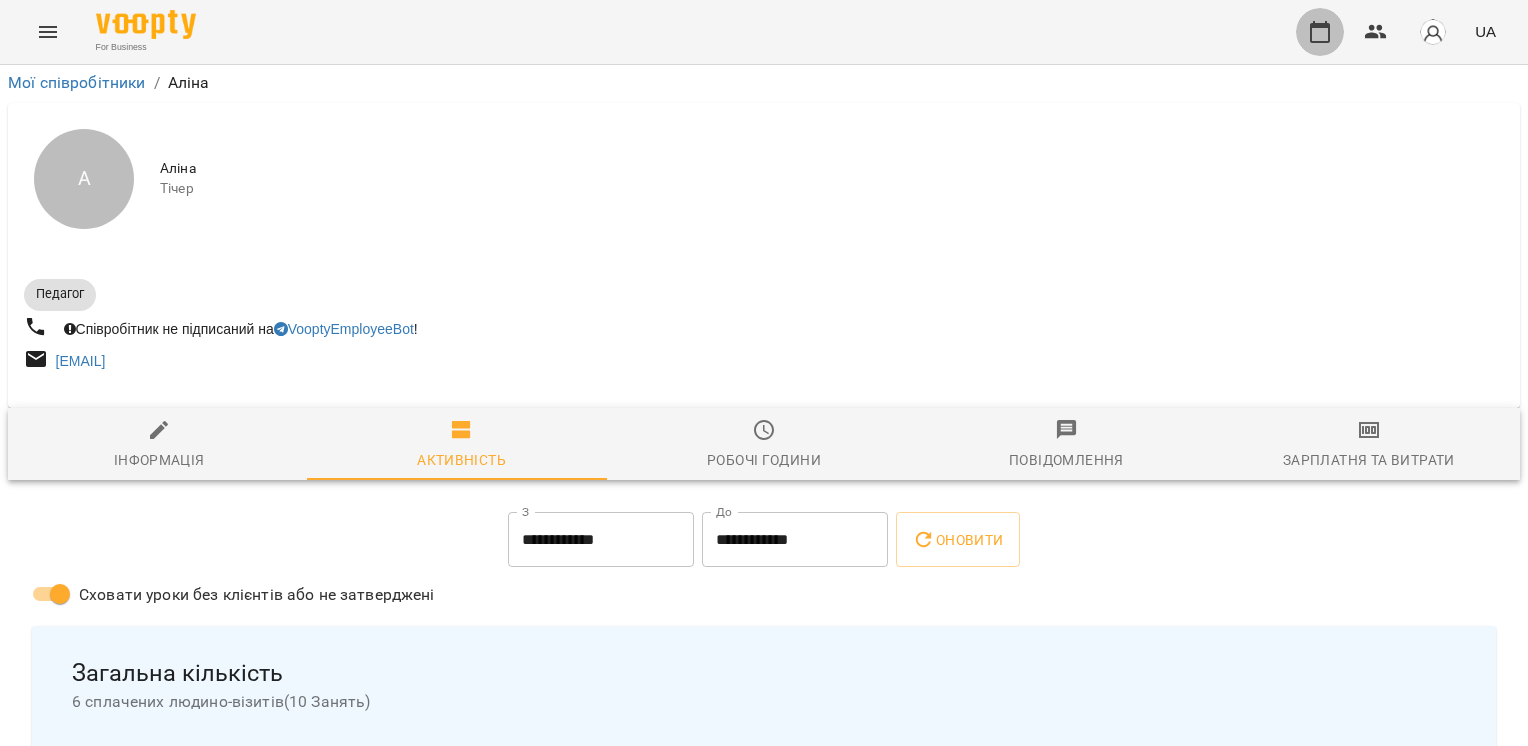 scroll, scrollTop: 0, scrollLeft: 0, axis: both 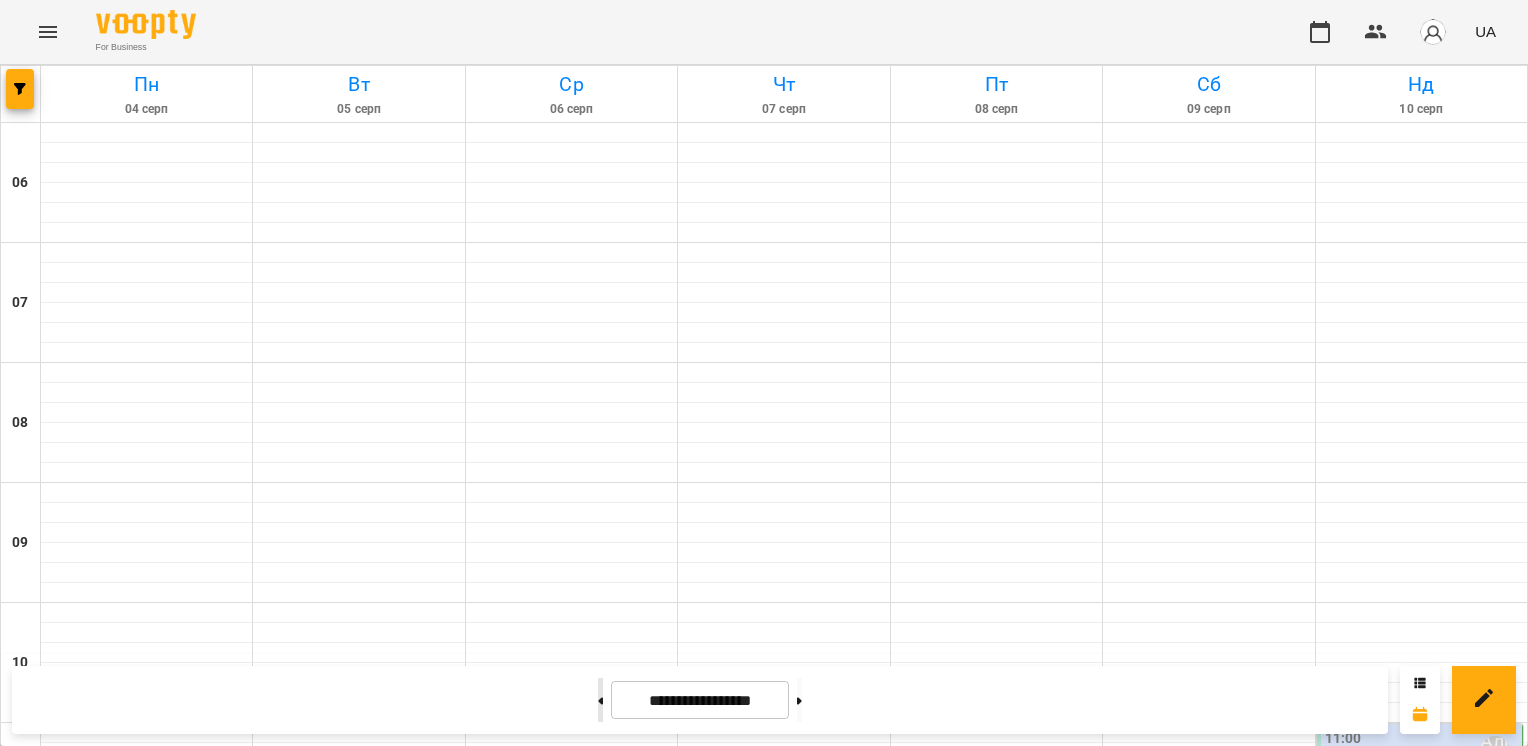 click at bounding box center (600, 700) 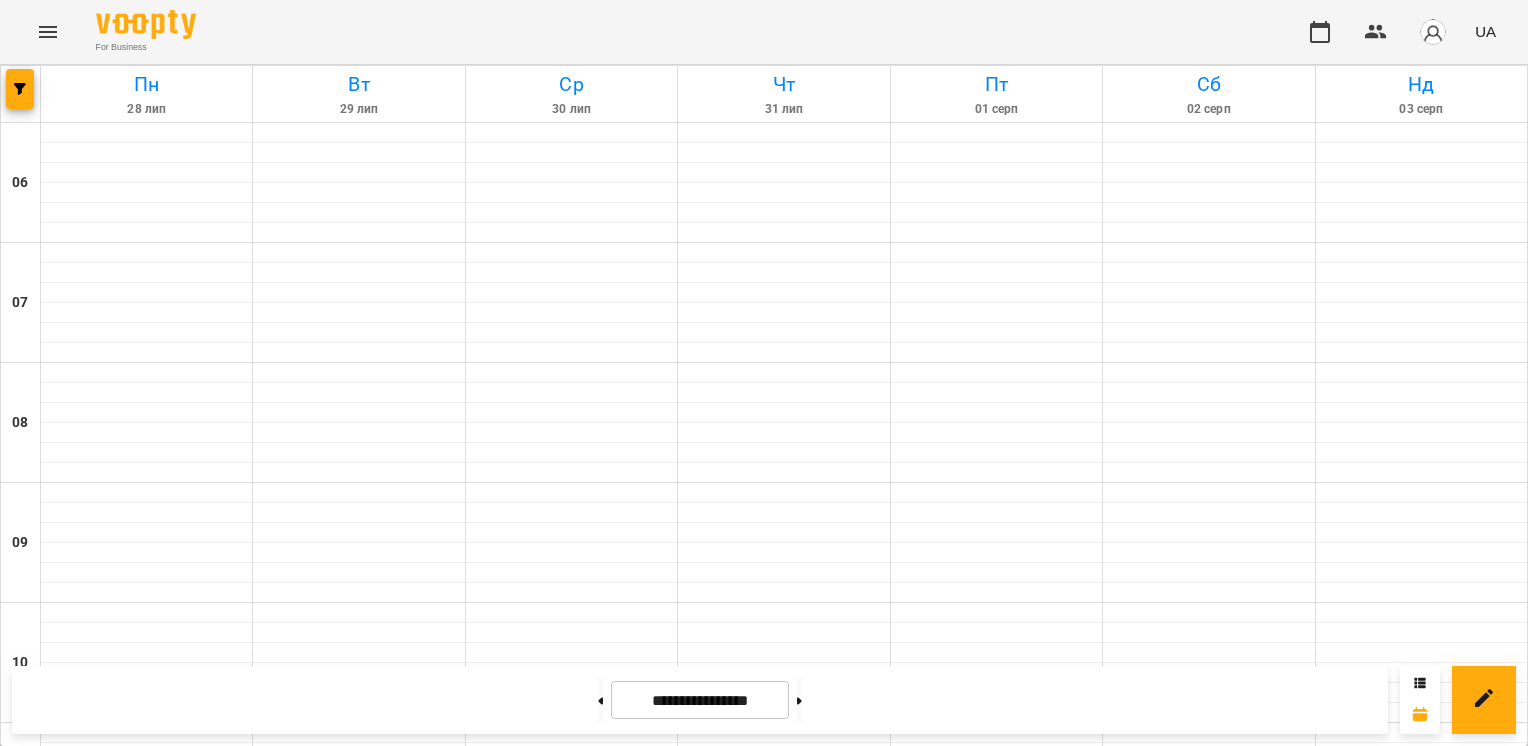 scroll, scrollTop: 917, scrollLeft: 0, axis: vertical 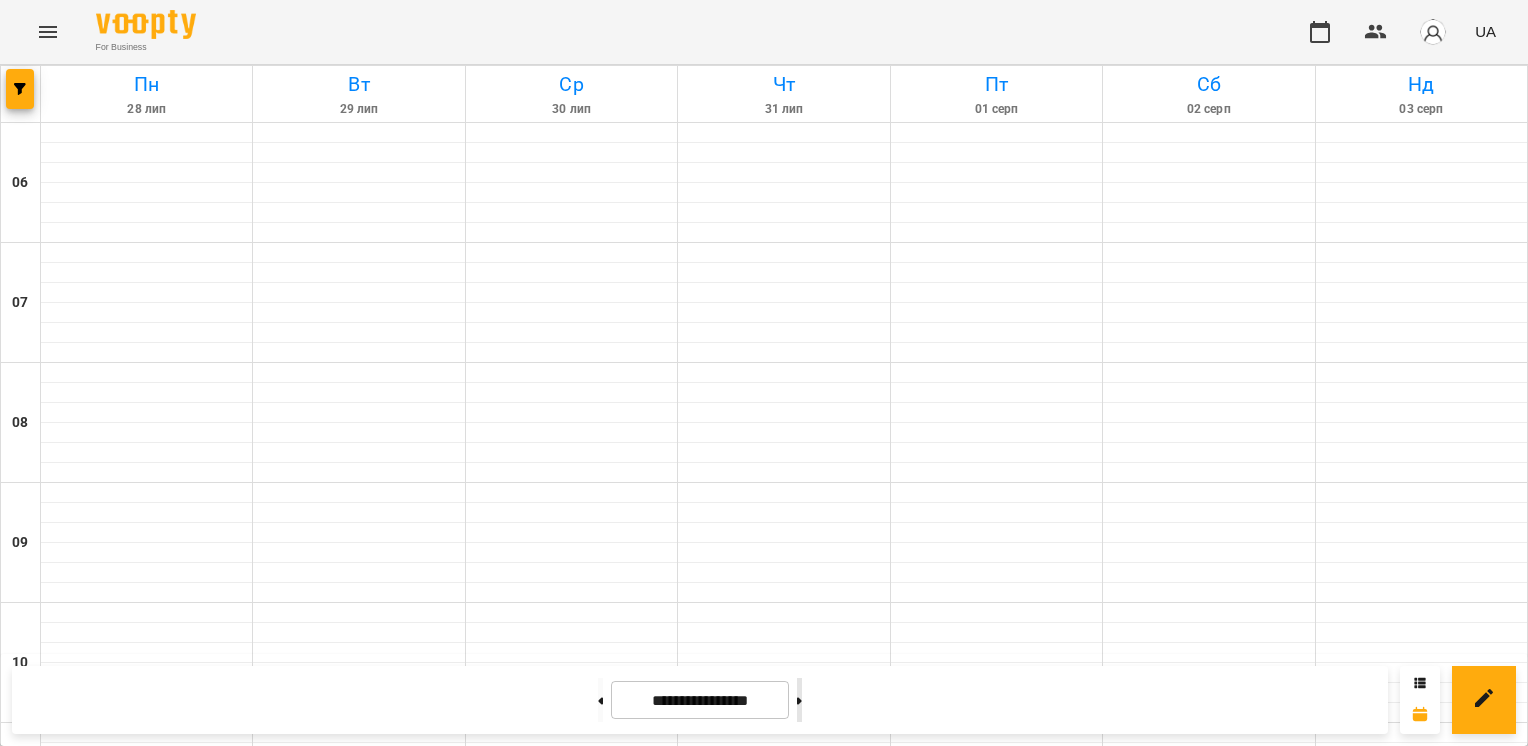 click at bounding box center (799, 700) 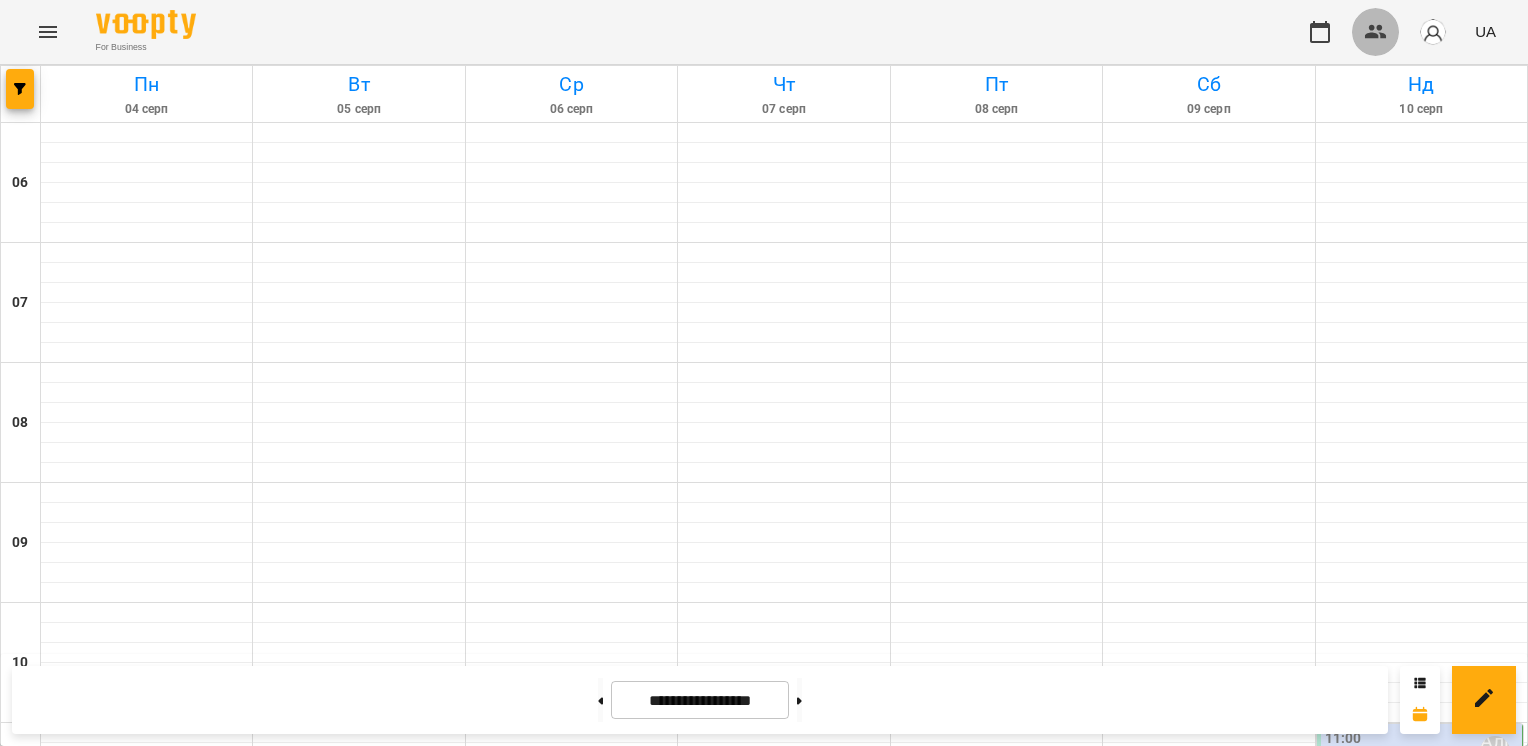 click 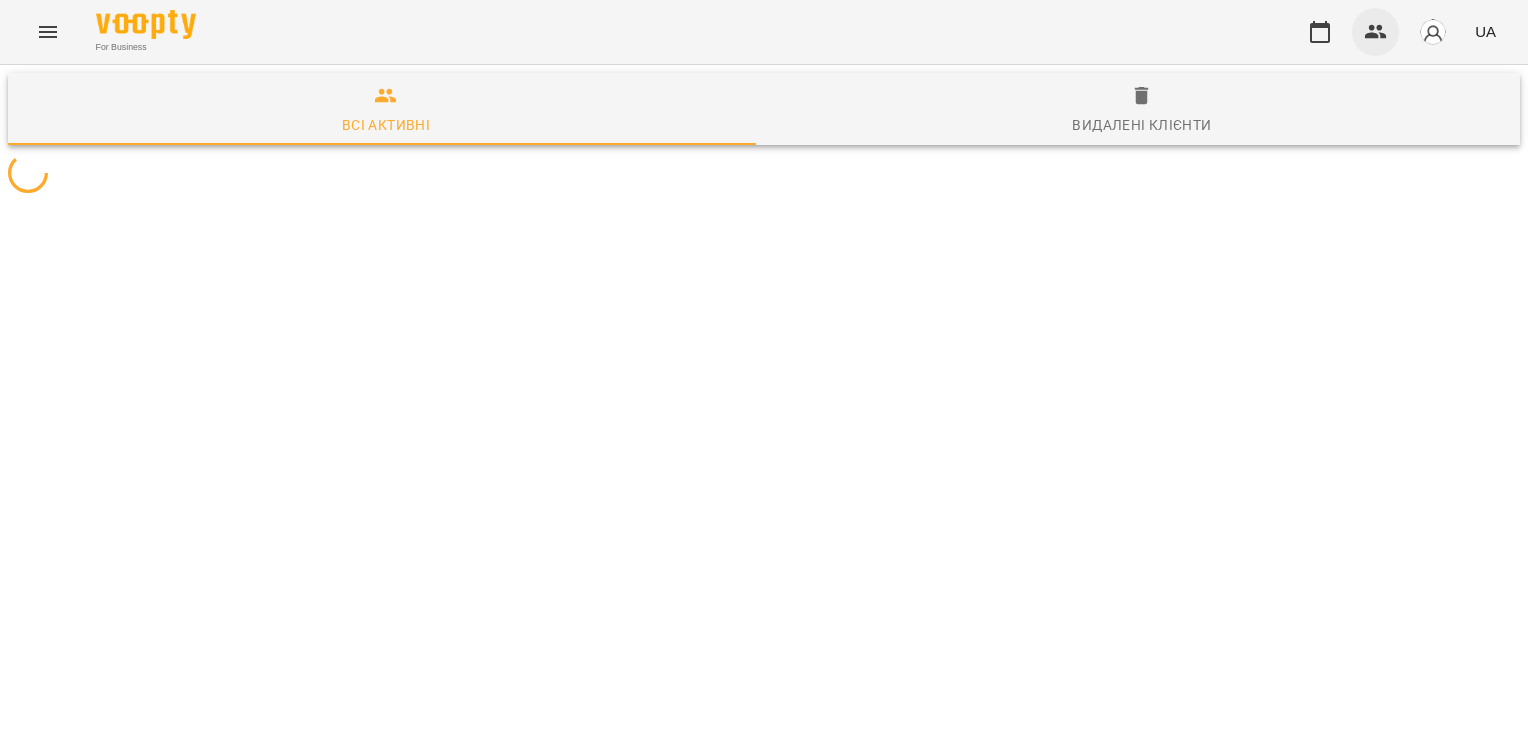 scroll, scrollTop: 0, scrollLeft: 0, axis: both 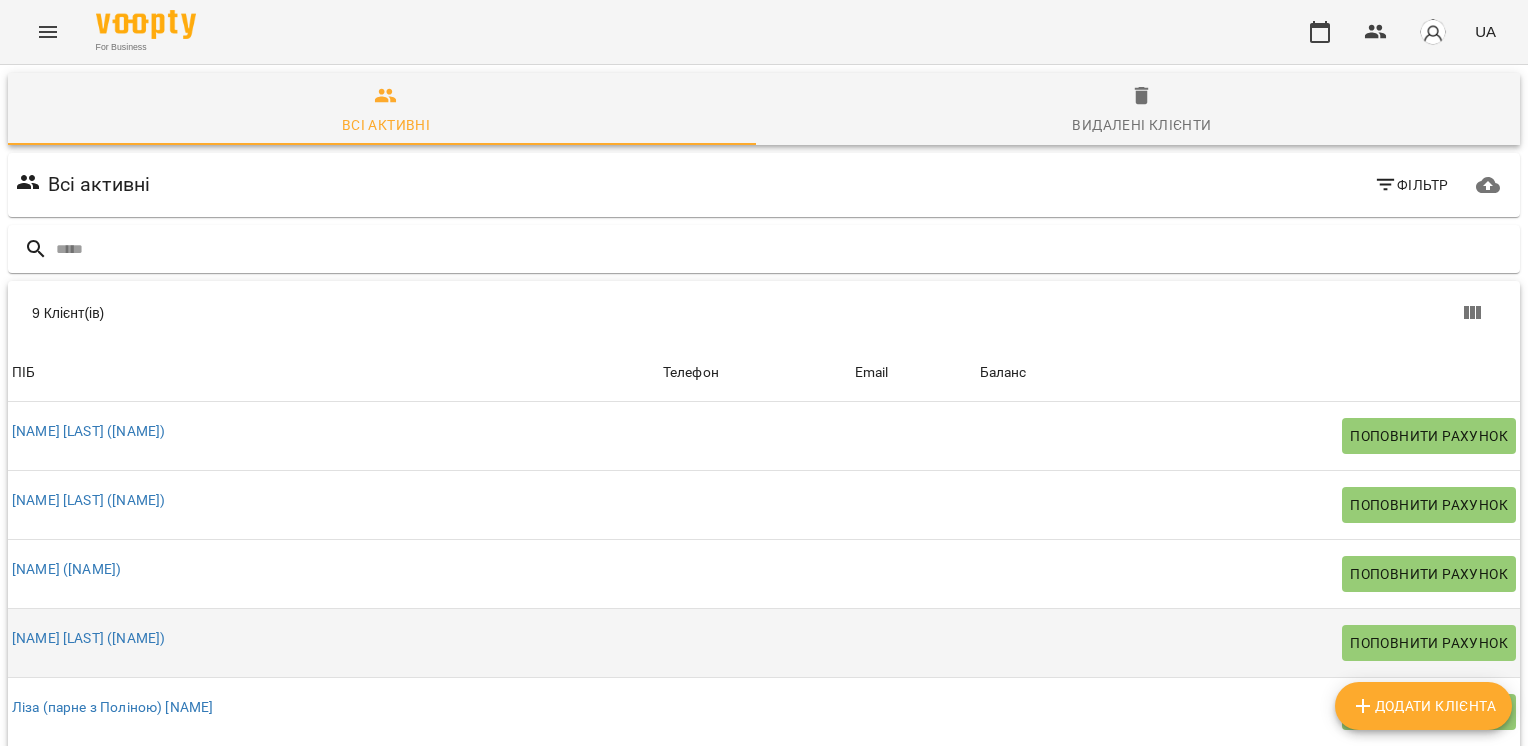 drag, startPoint x: 485, startPoint y: 318, endPoint x: 478, endPoint y: 394, distance: 76.321686 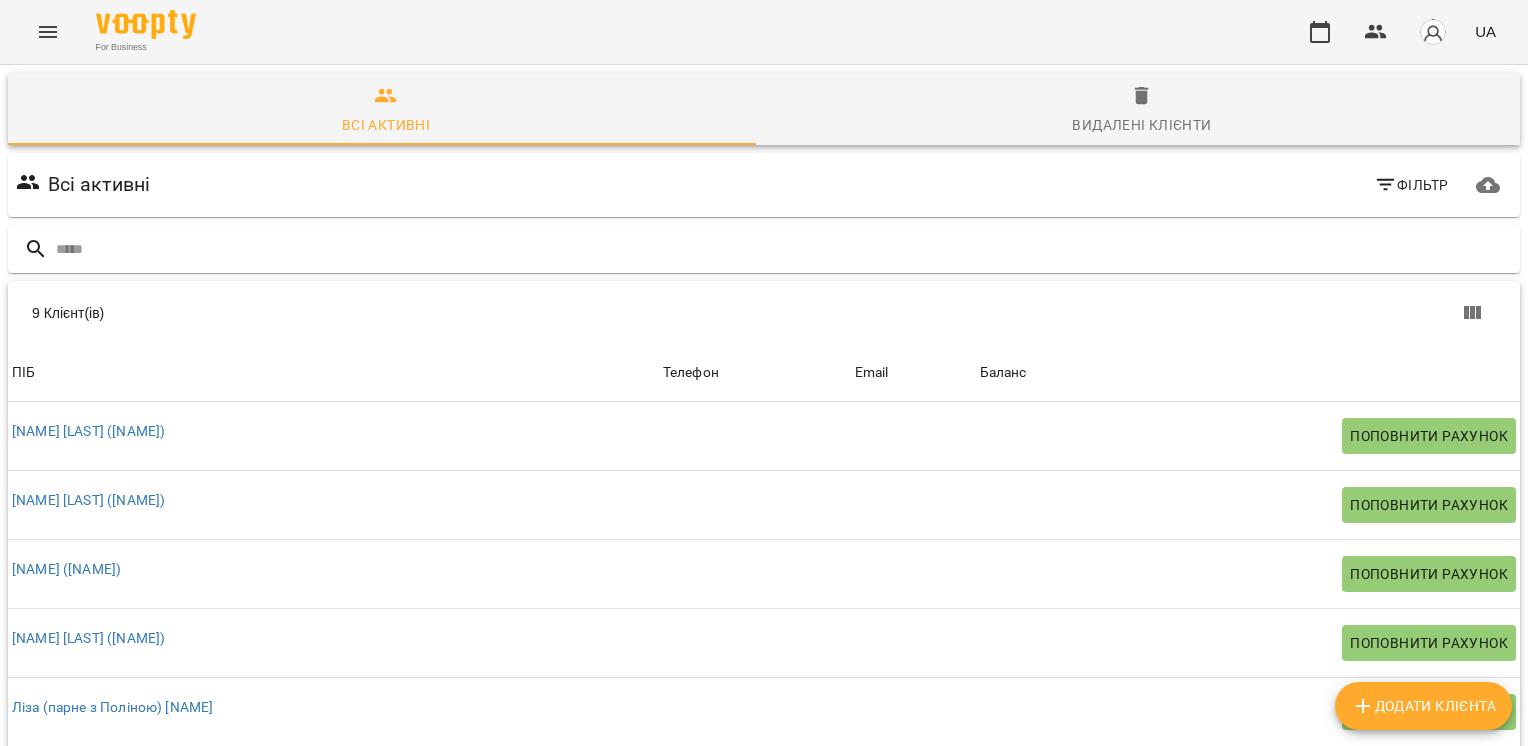 scroll, scrollTop: 176, scrollLeft: 0, axis: vertical 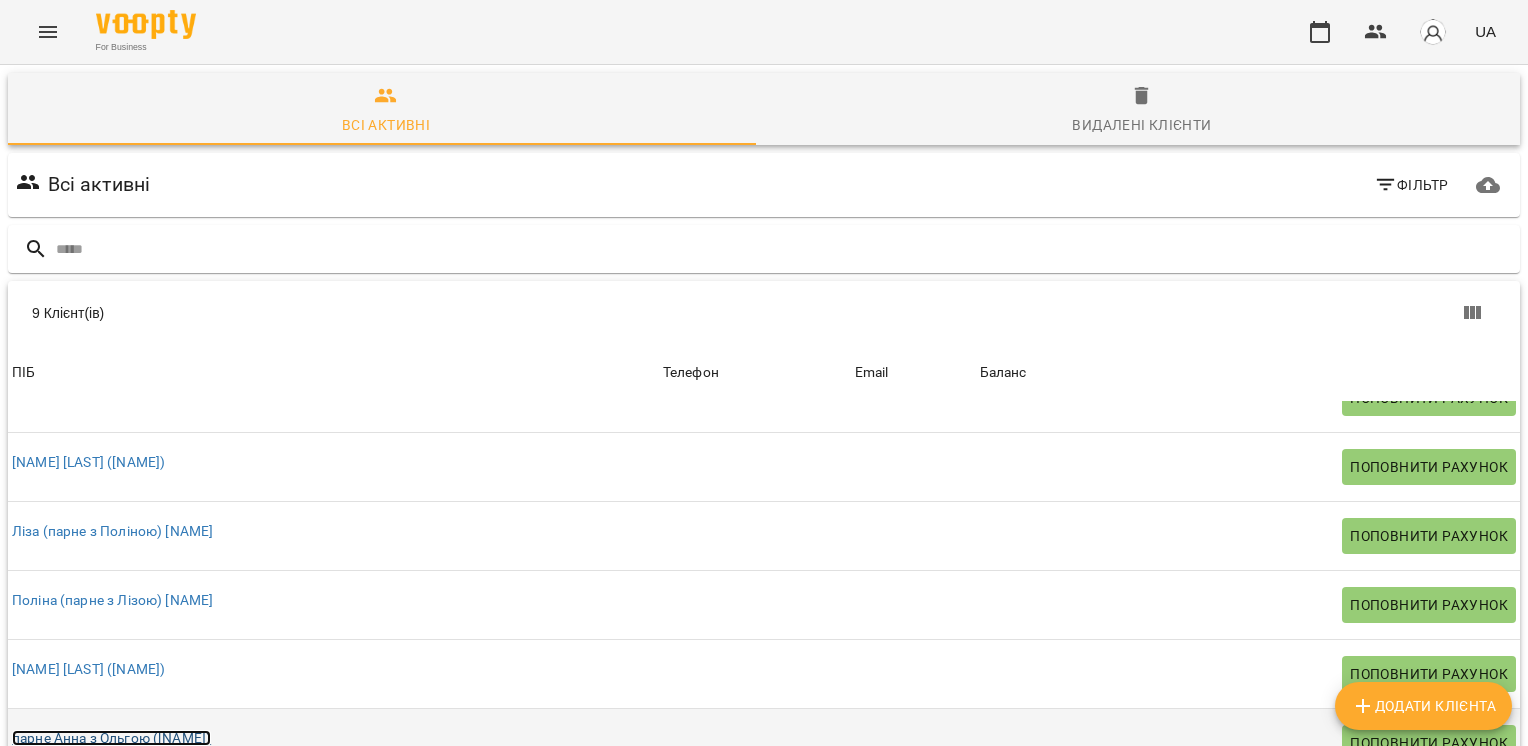 click on "парне Анна з Ольгою ([NAME])" at bounding box center (111, 738) 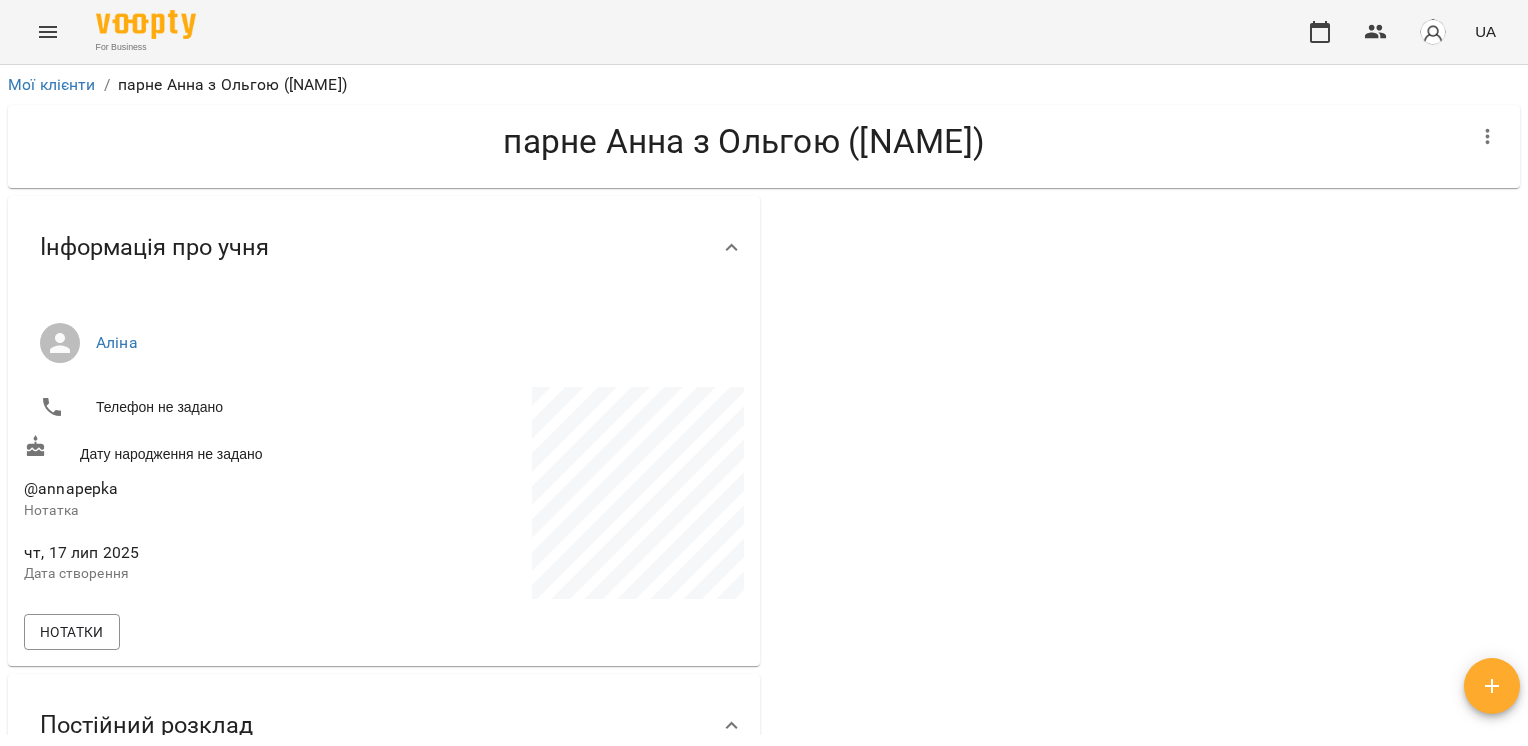 scroll, scrollTop: 0, scrollLeft: 0, axis: both 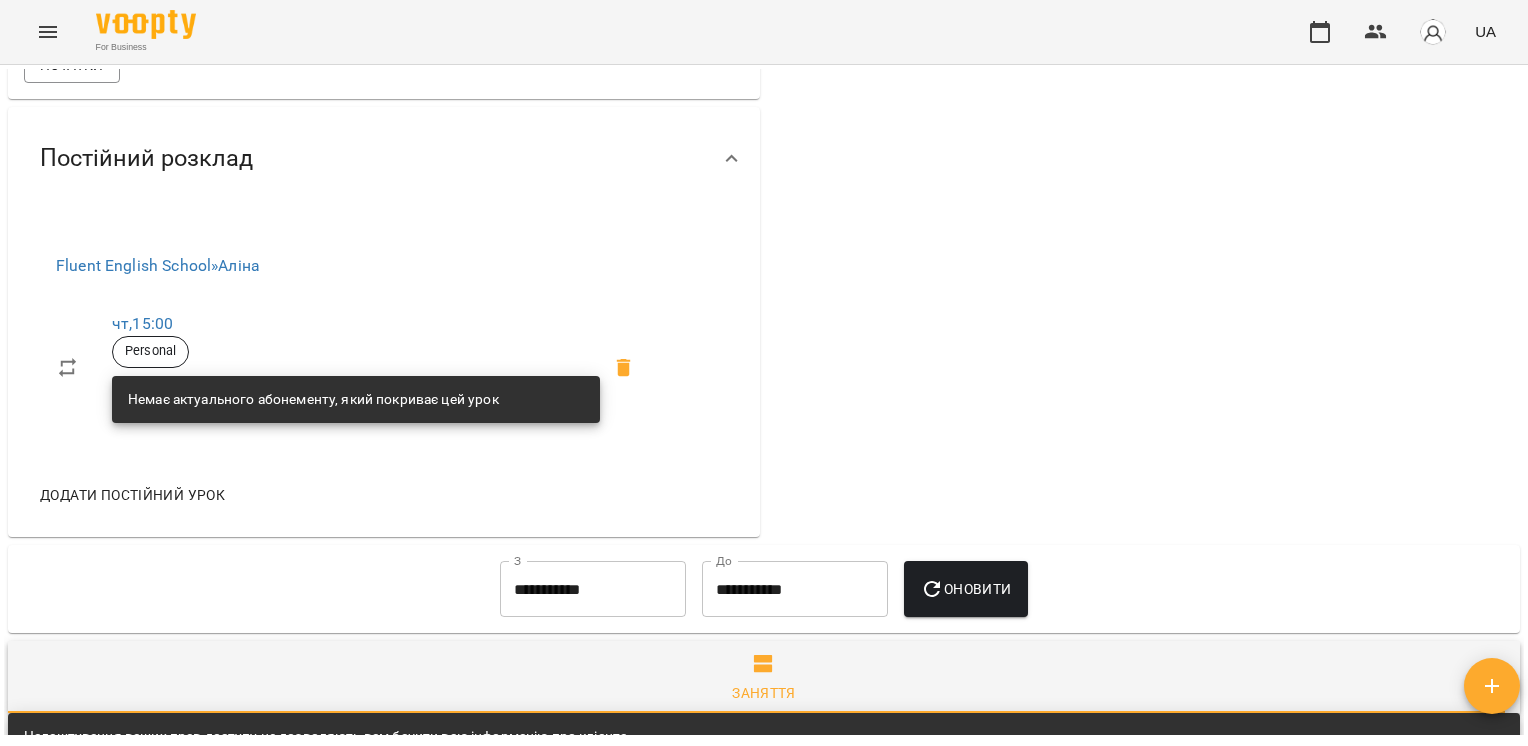 drag, startPoint x: 320, startPoint y: 418, endPoint x: 309, endPoint y: 503, distance: 85.70881 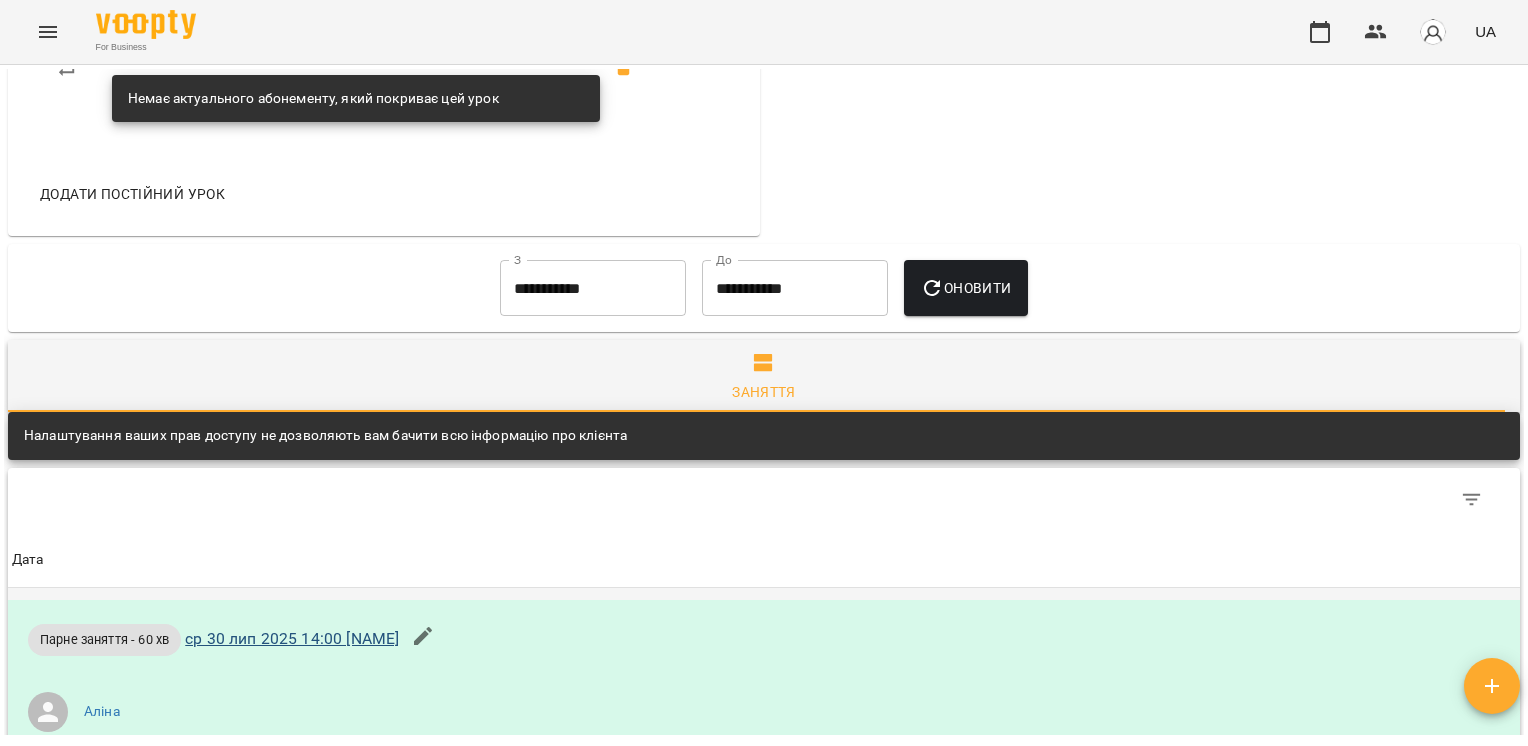 drag, startPoint x: 312, startPoint y: 547, endPoint x: 303, endPoint y: 622, distance: 75.53807 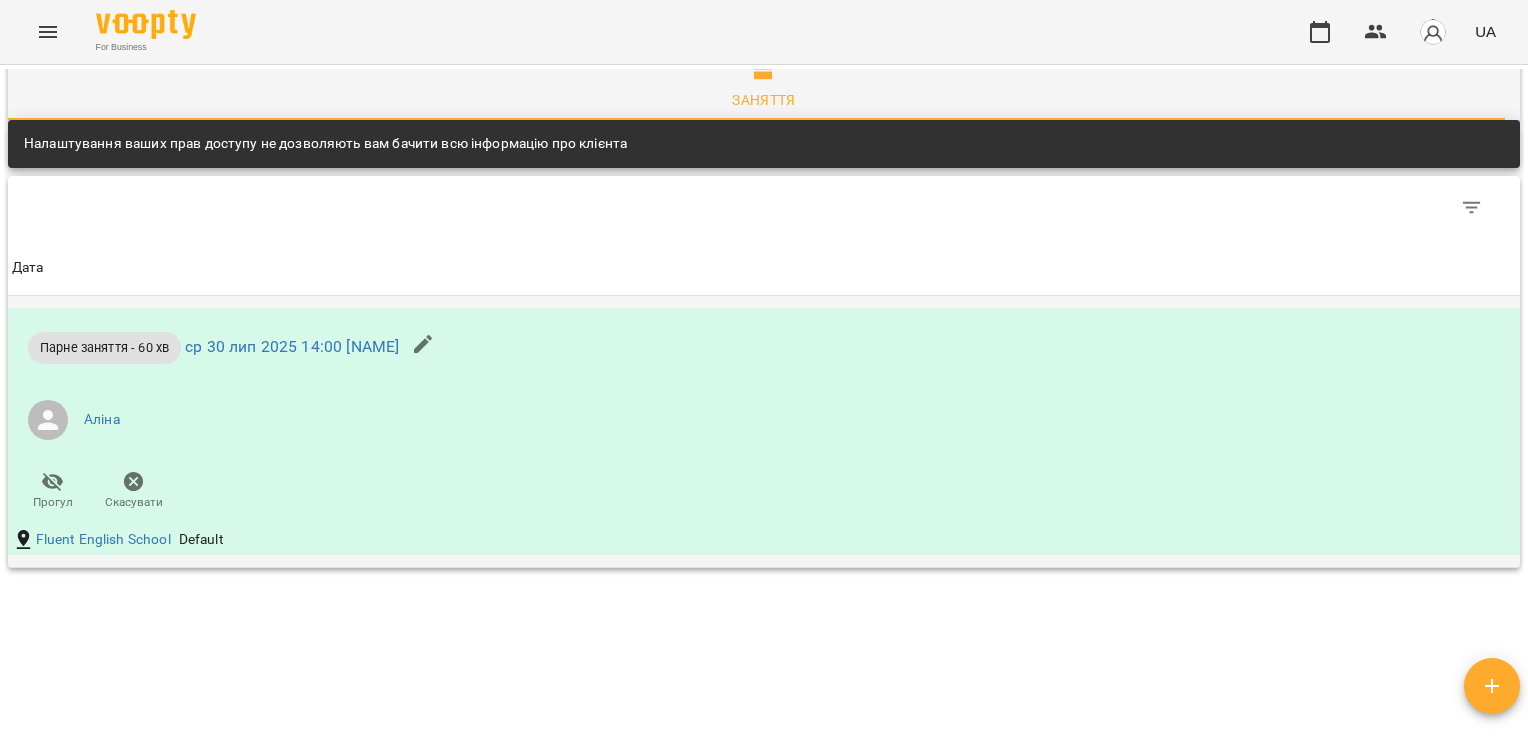 scroll, scrollTop: 1236, scrollLeft: 0, axis: vertical 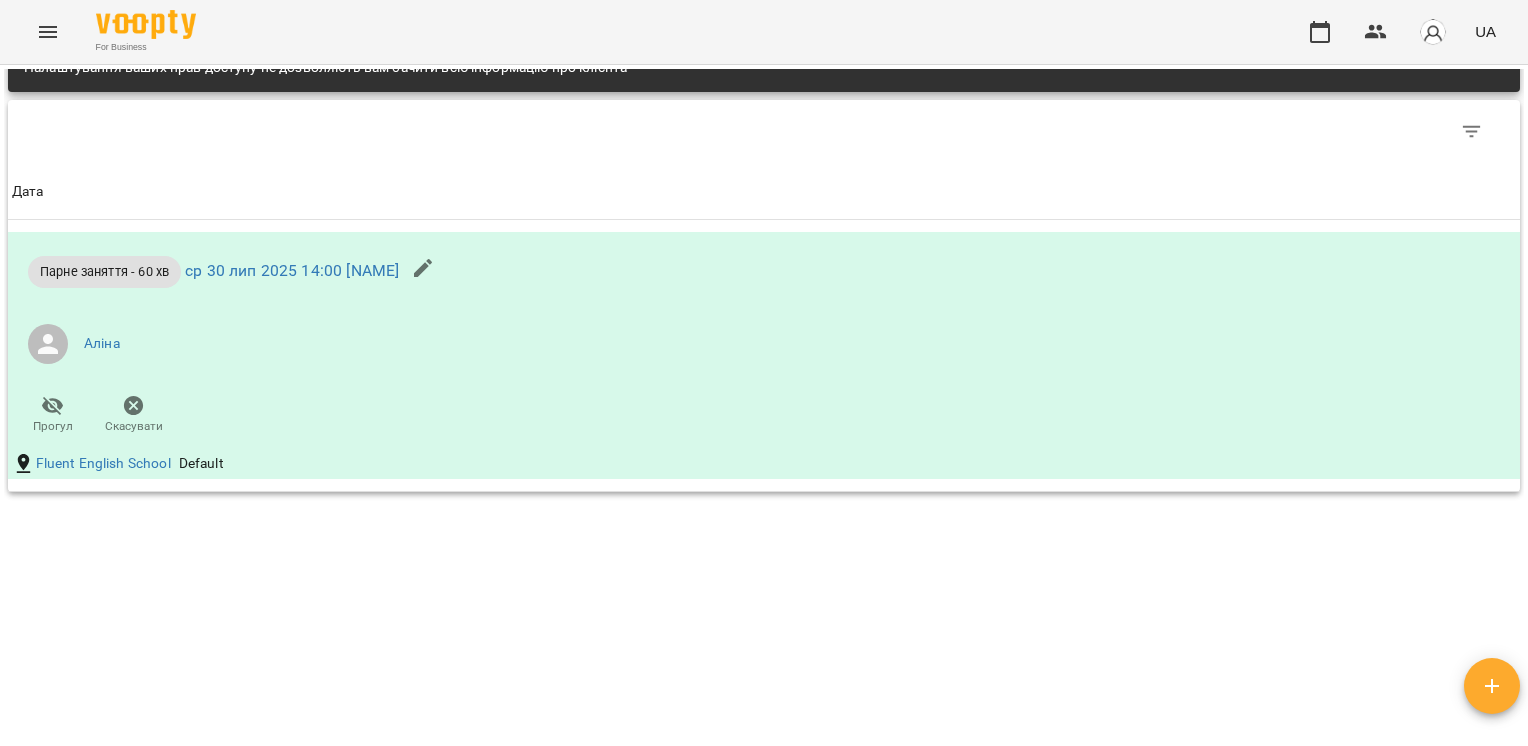 drag, startPoint x: 307, startPoint y: 528, endPoint x: 292, endPoint y: 633, distance: 106.06602 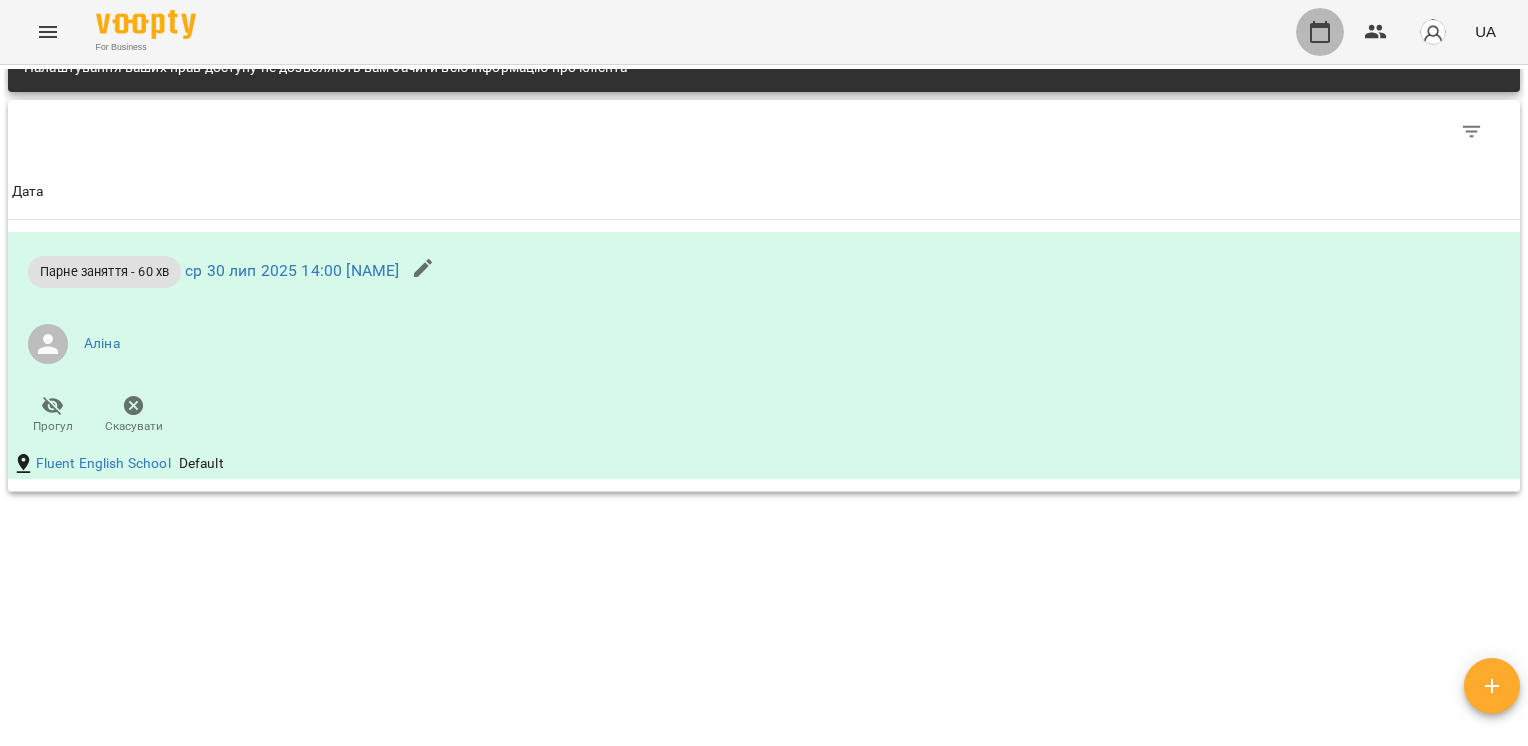 drag, startPoint x: 1334, startPoint y: 24, endPoint x: 1323, endPoint y: 38, distance: 17.804493 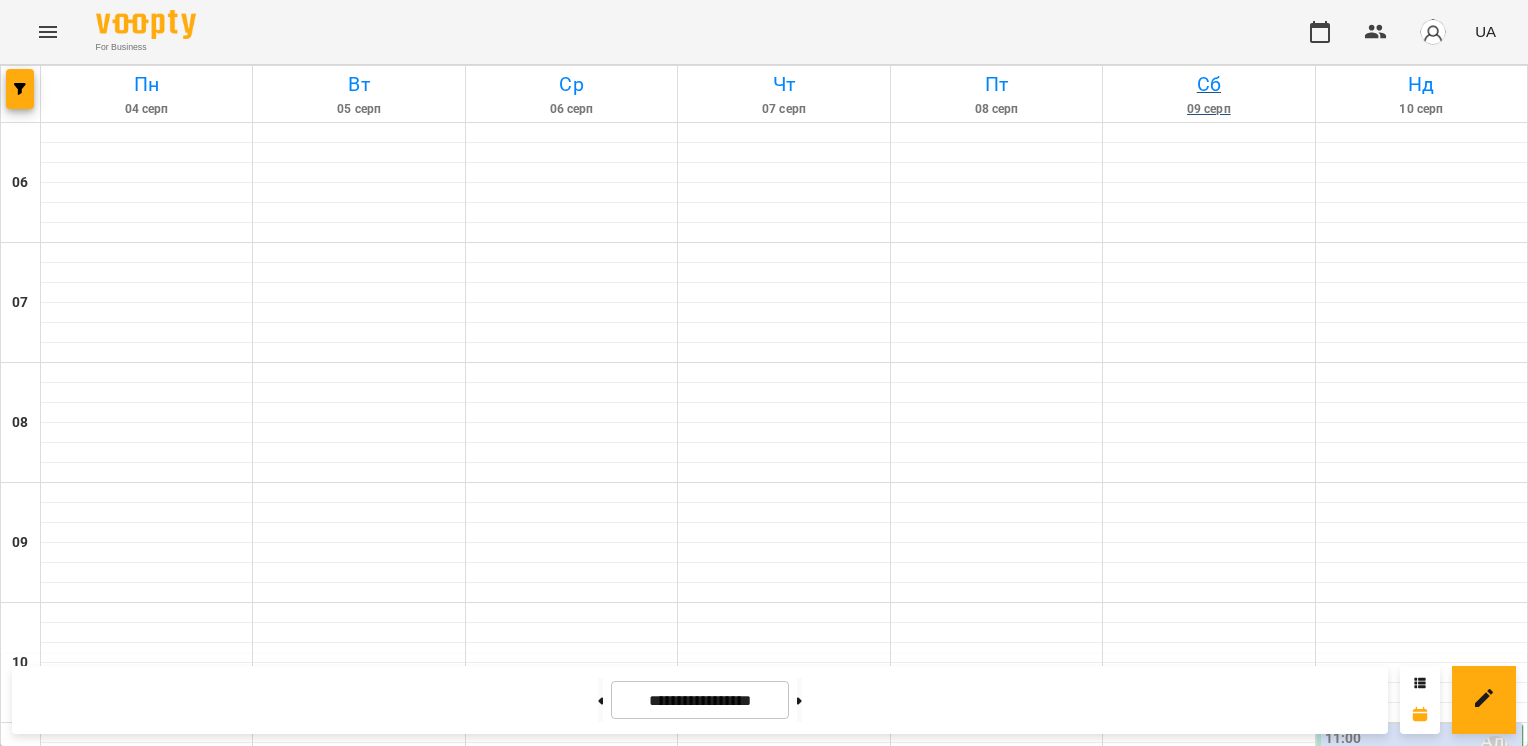 scroll, scrollTop: 0, scrollLeft: 0, axis: both 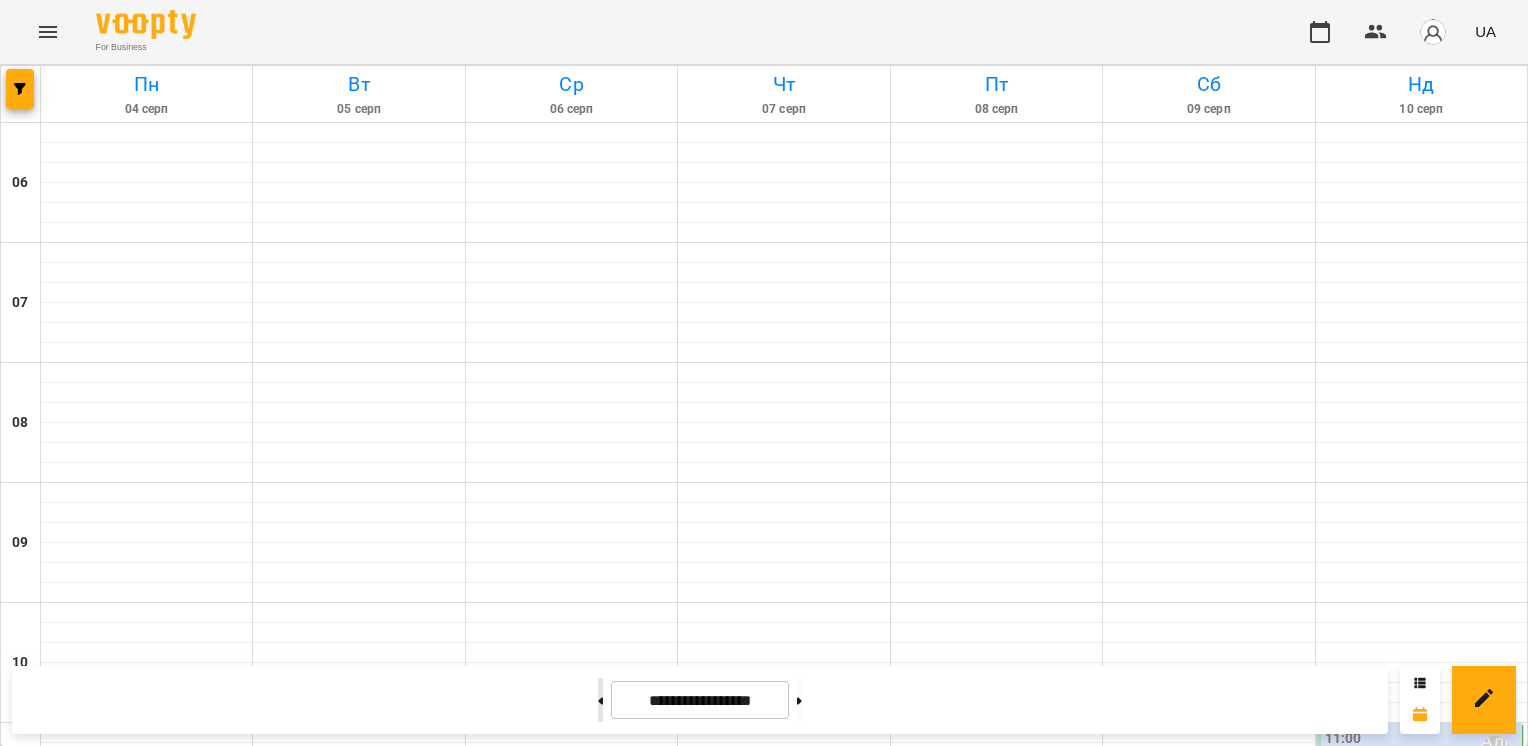 click at bounding box center [600, 700] 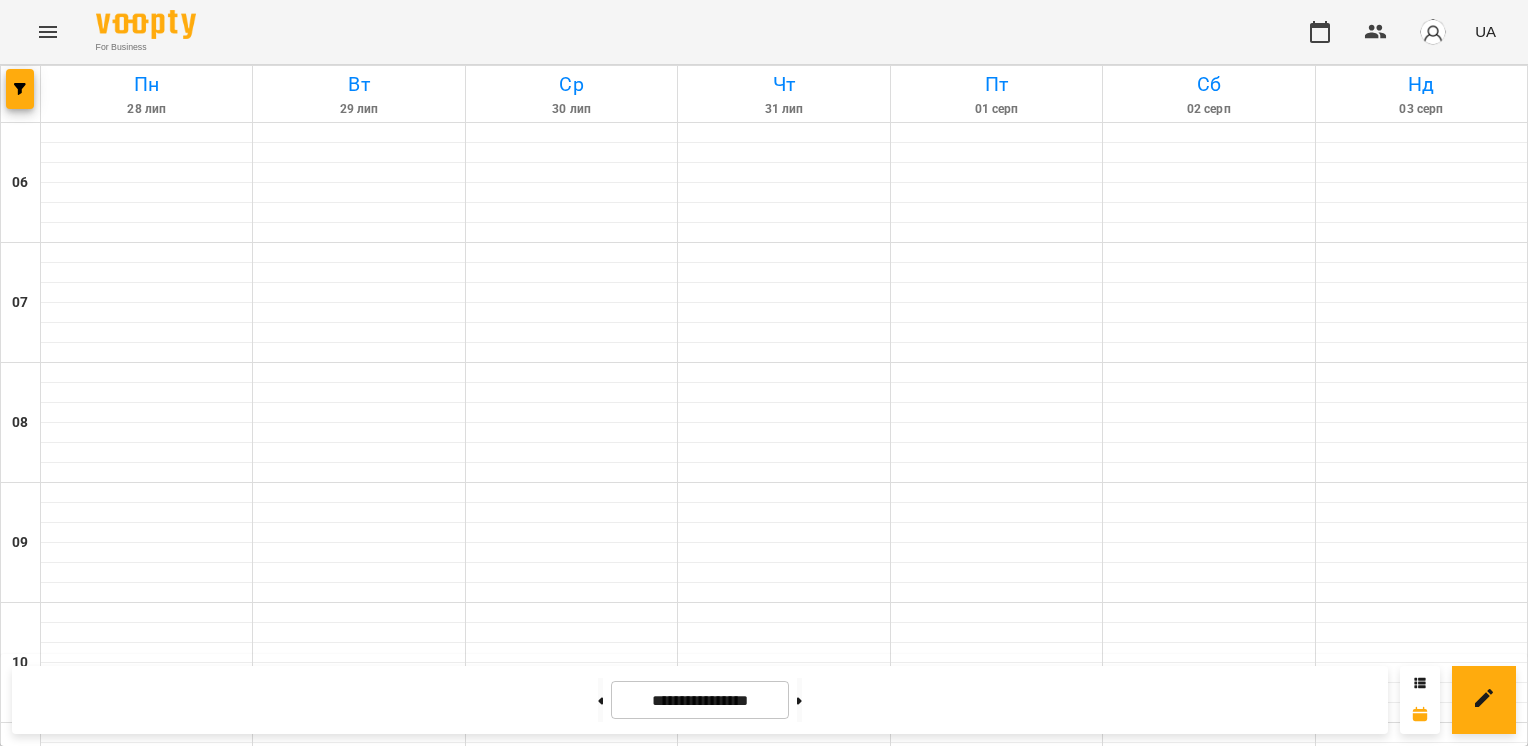 scroll, scrollTop: 1062, scrollLeft: 0, axis: vertical 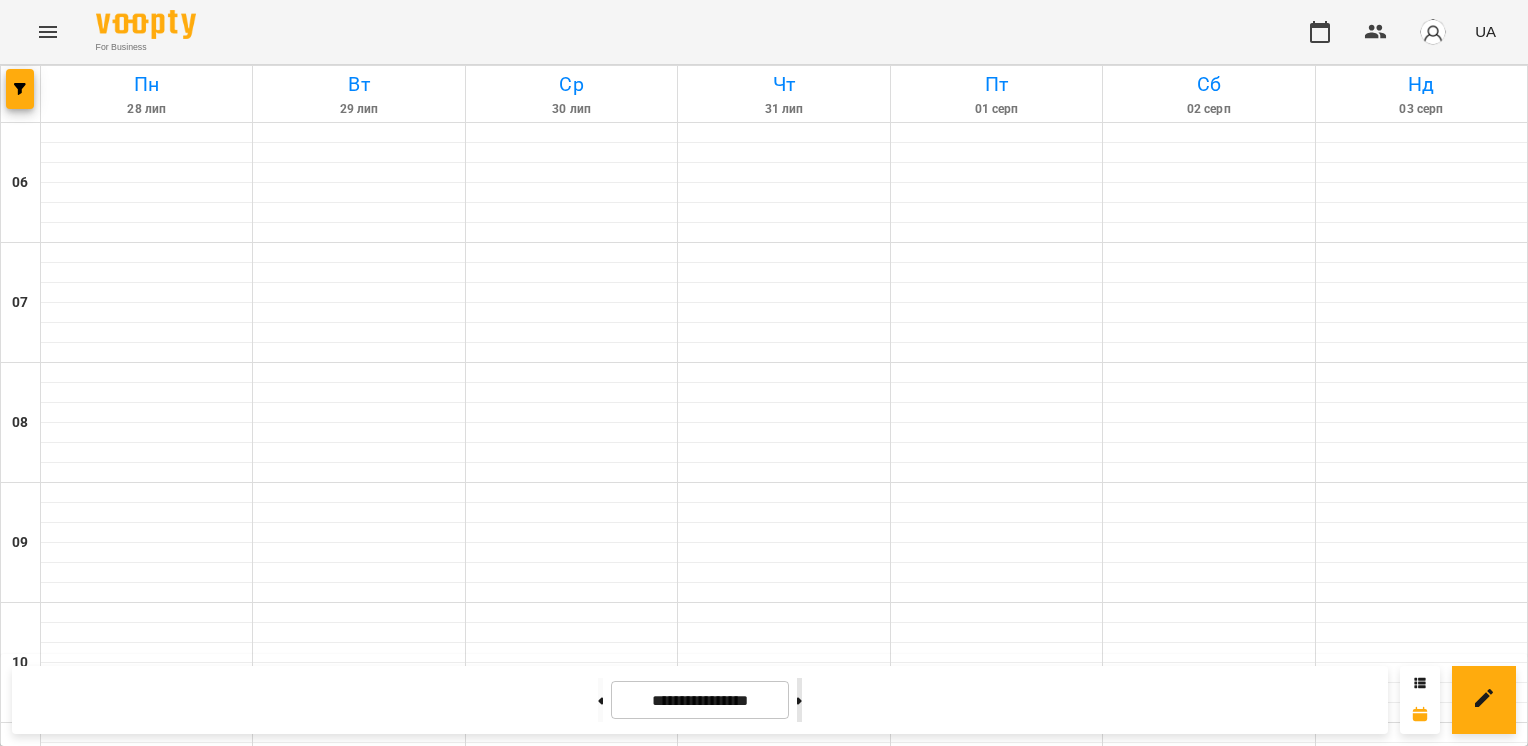 click at bounding box center (799, 700) 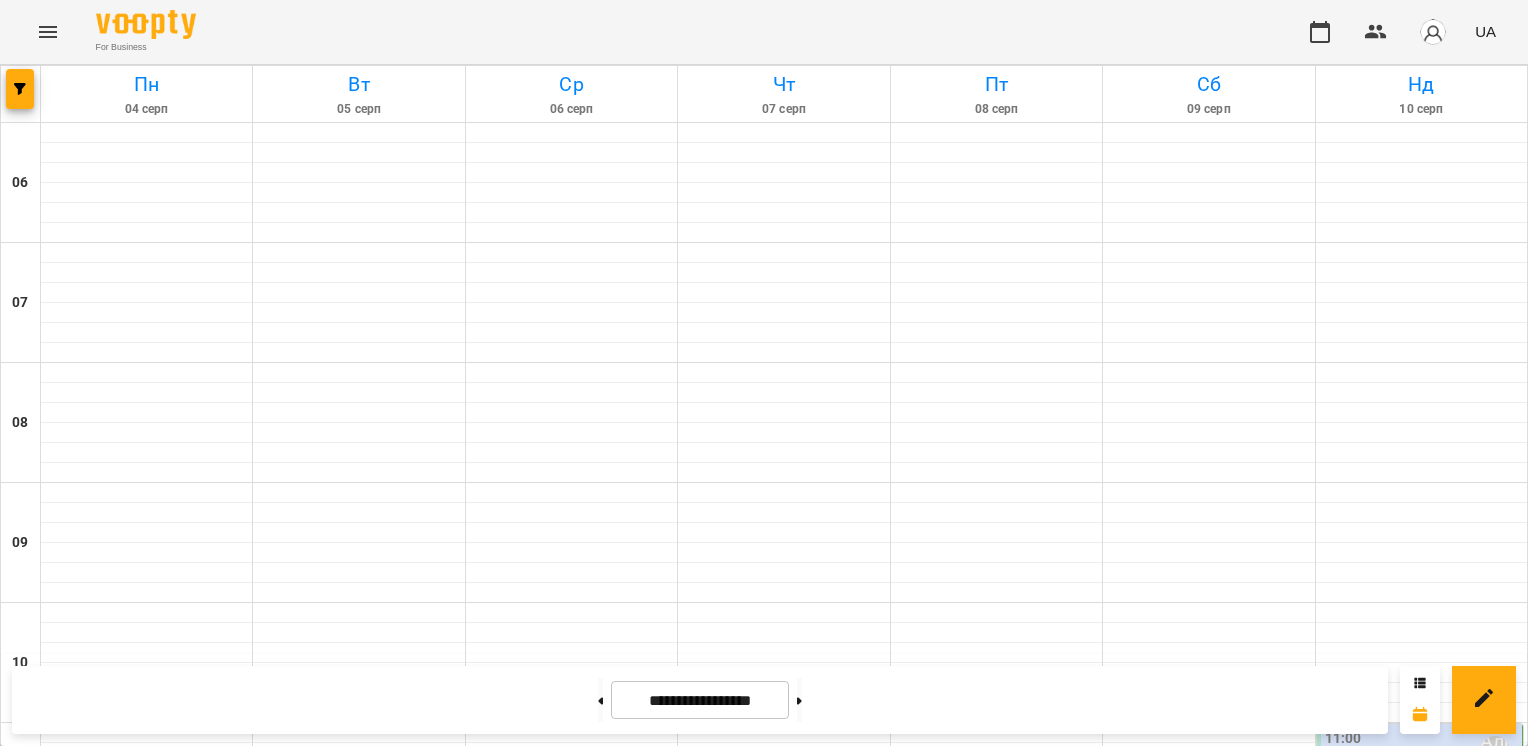scroll, scrollTop: 848, scrollLeft: 0, axis: vertical 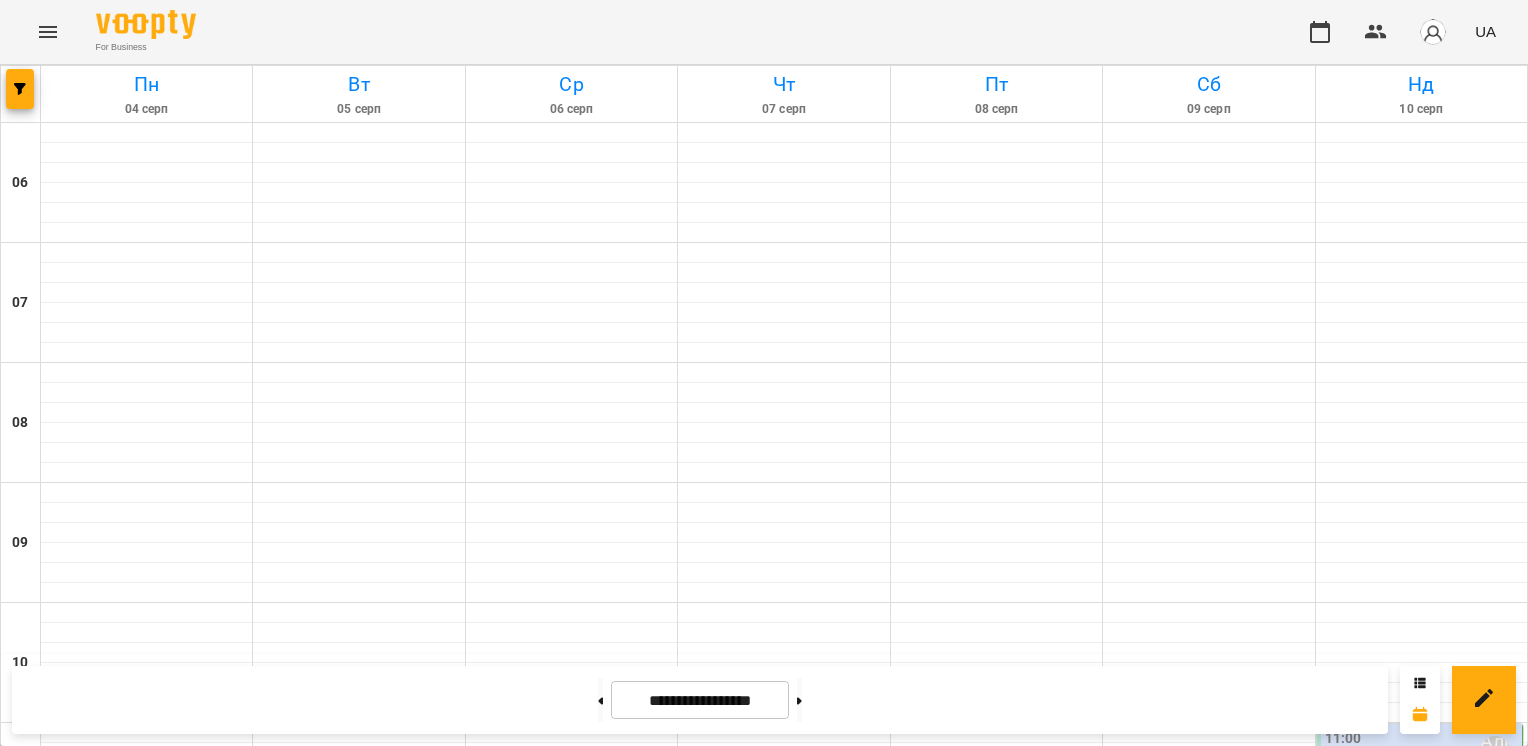 click on "Індив - дорослий - база - парне Ольга з Анною ([NAME])" at bounding box center (623, 1193) 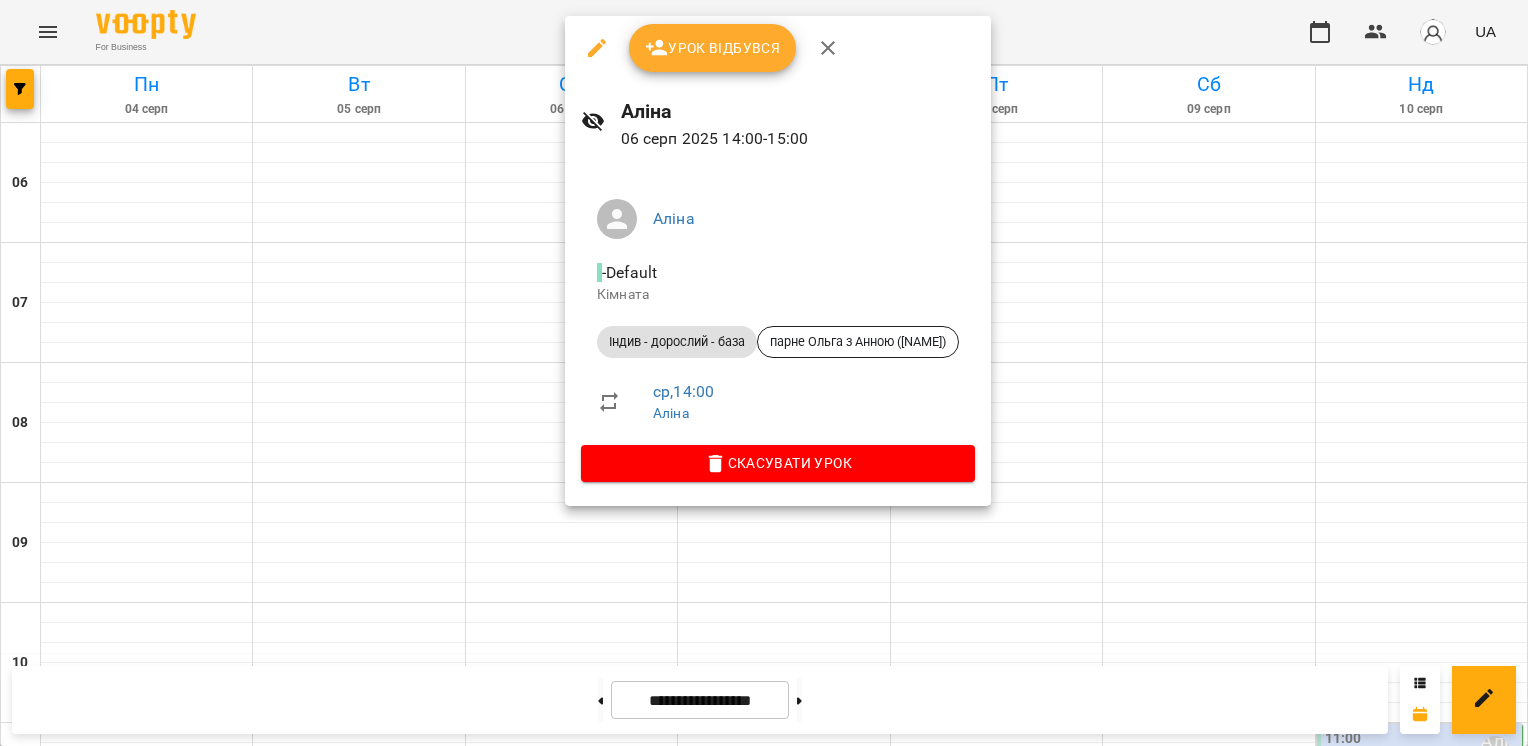 click on "Урок відбувся" at bounding box center (713, 48) 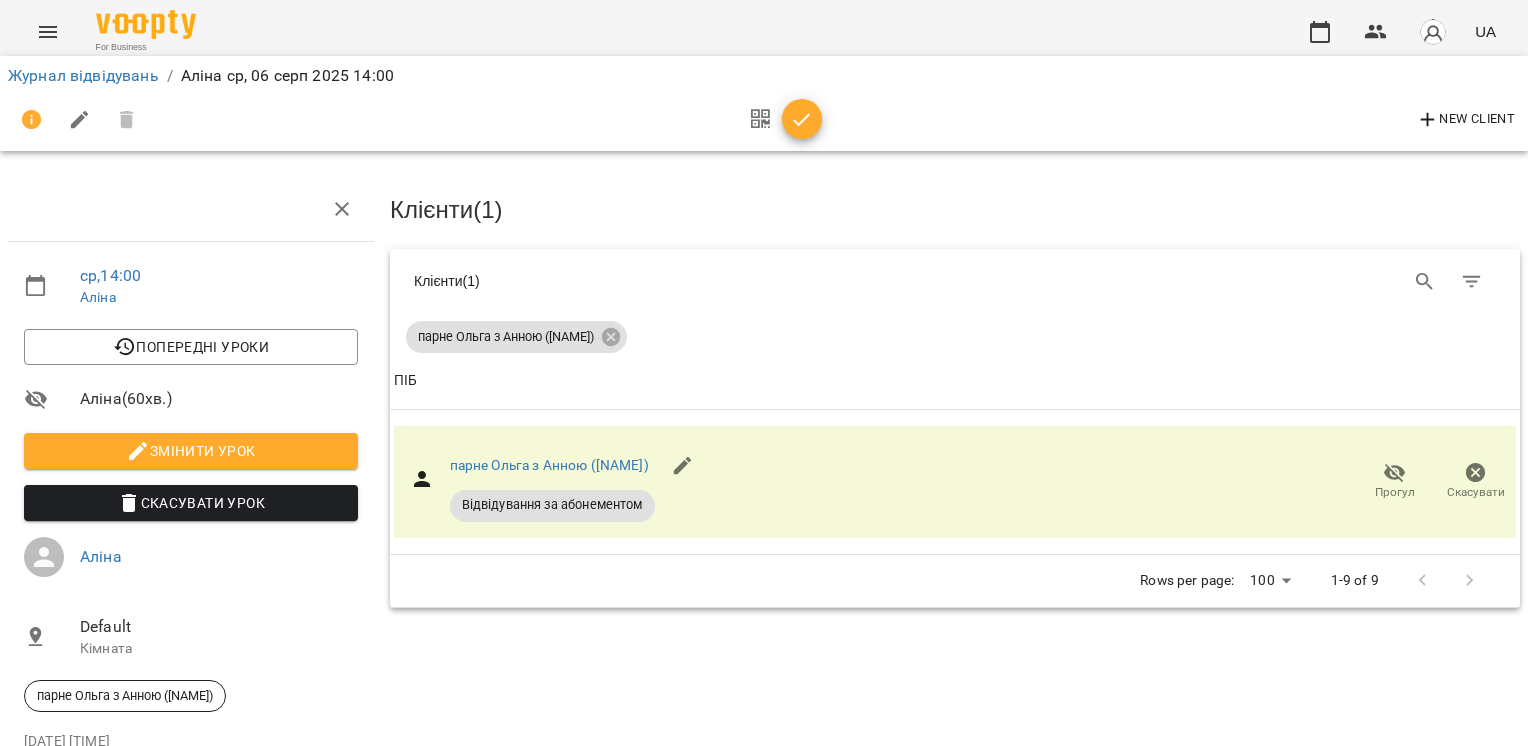 scroll, scrollTop: 0, scrollLeft: 0, axis: both 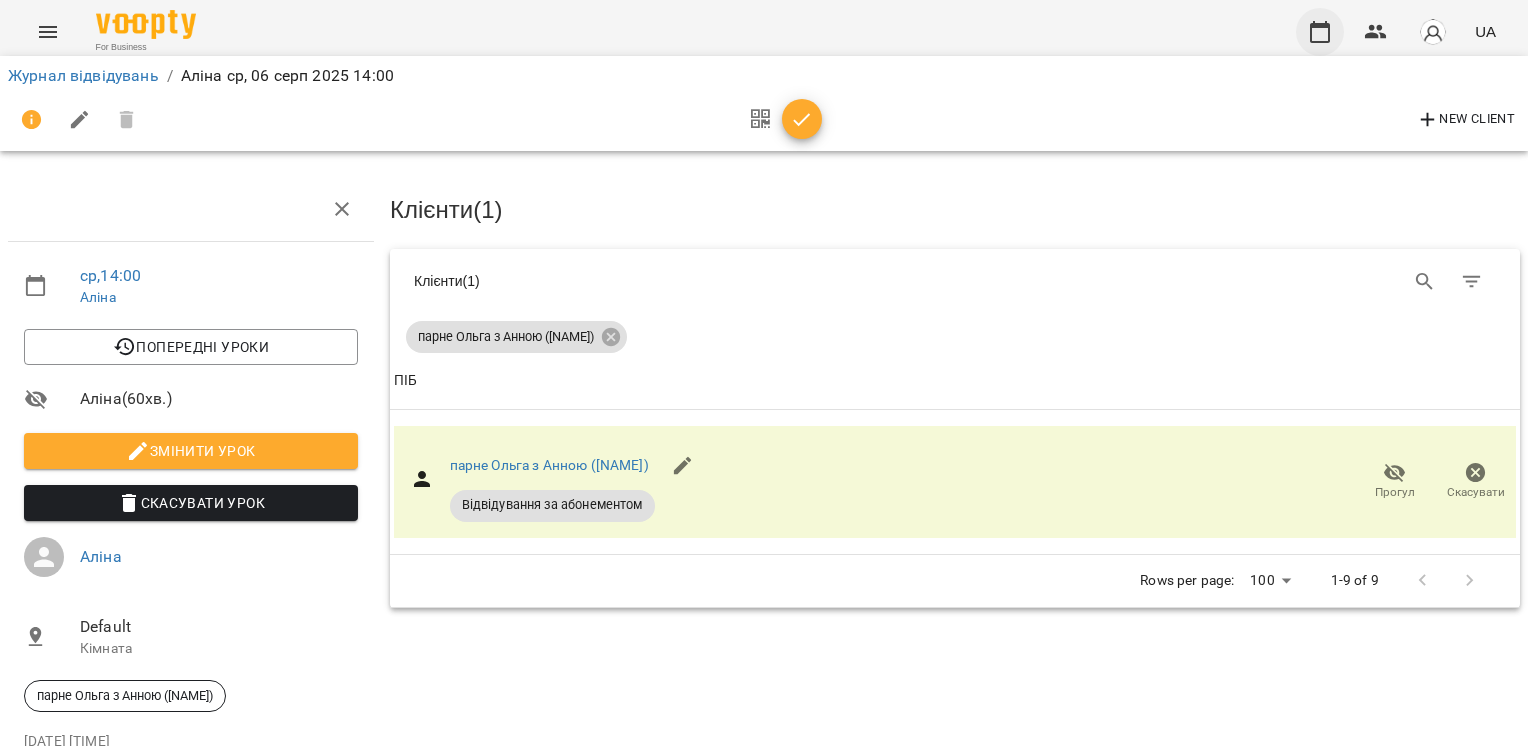 click at bounding box center [1320, 32] 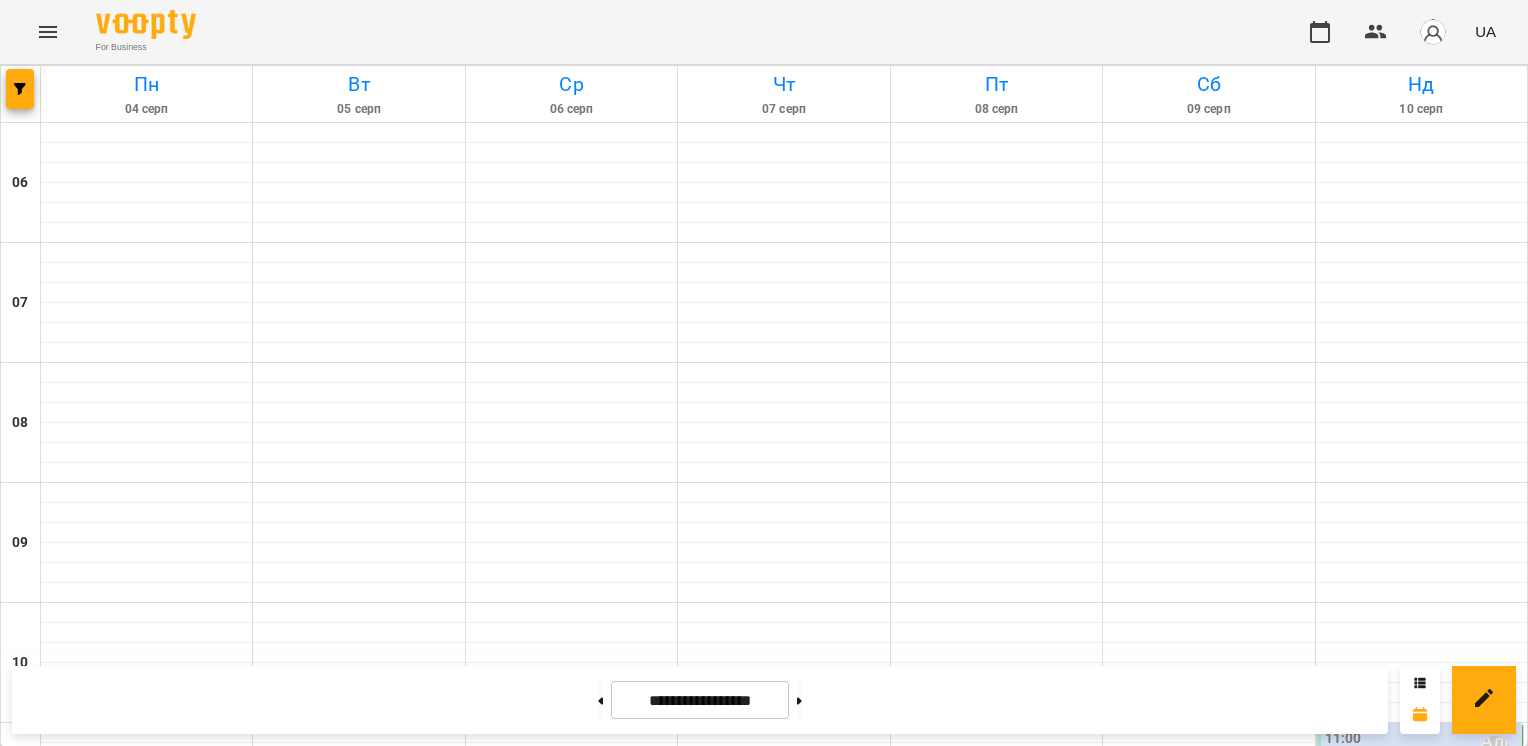 scroll, scrollTop: 0, scrollLeft: 0, axis: both 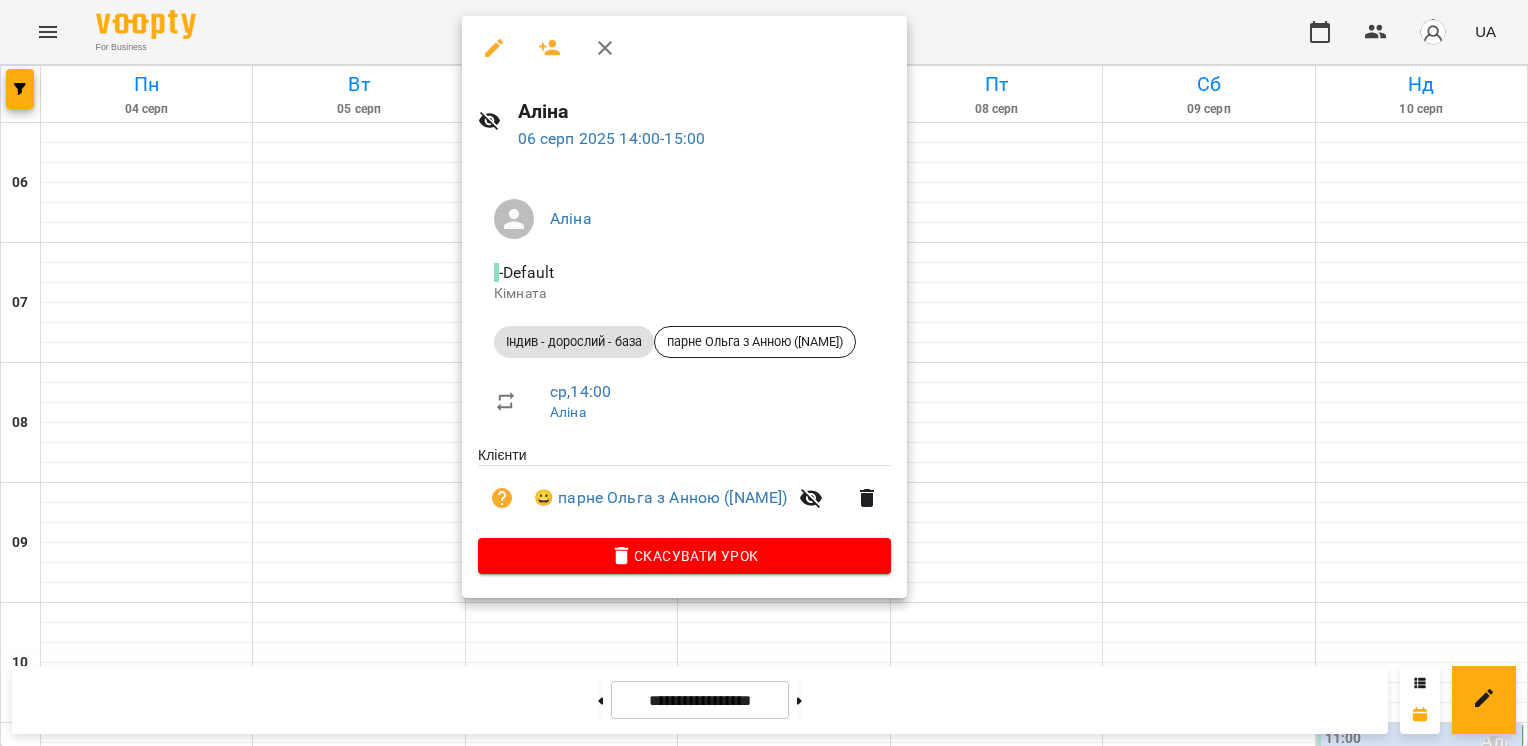 click at bounding box center (764, 373) 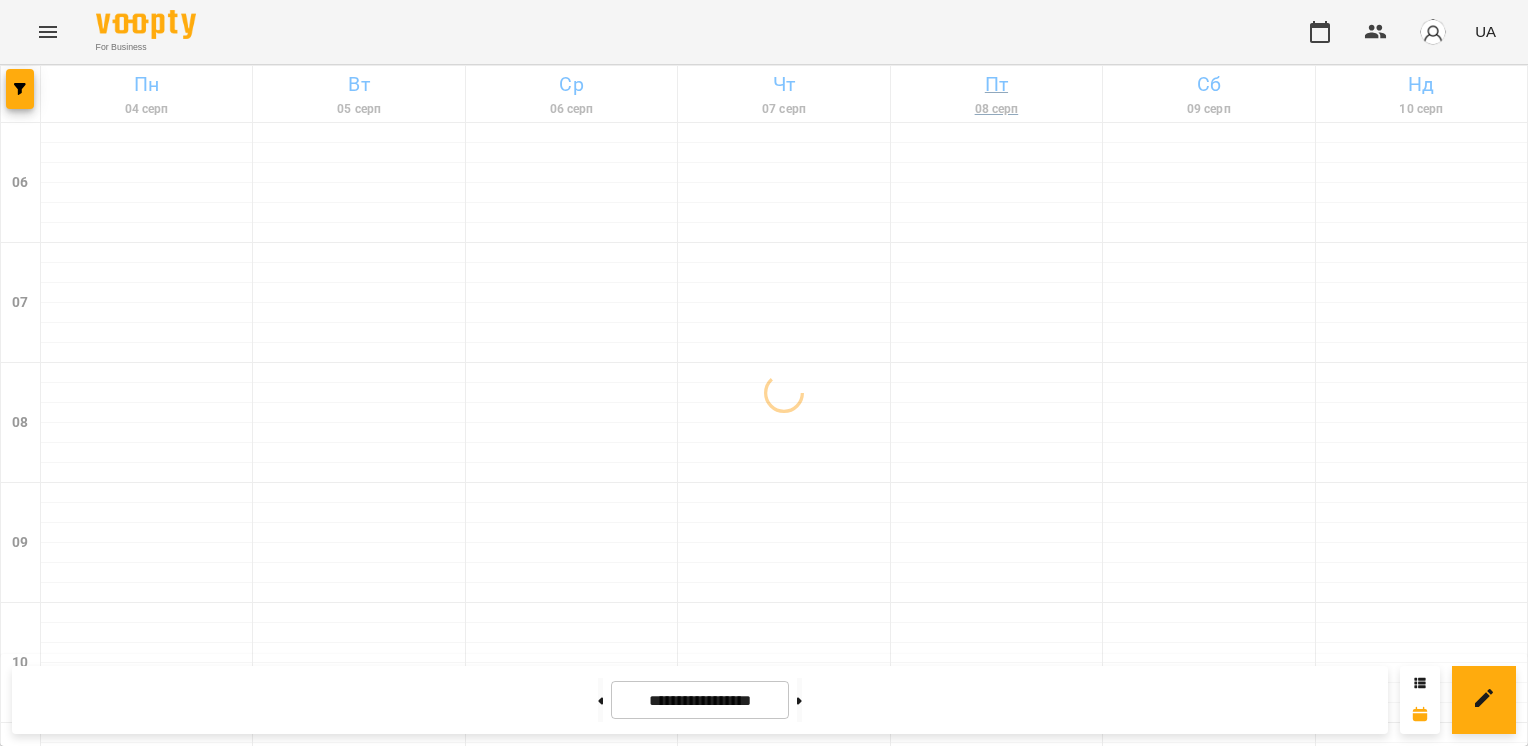 scroll, scrollTop: 0, scrollLeft: 0, axis: both 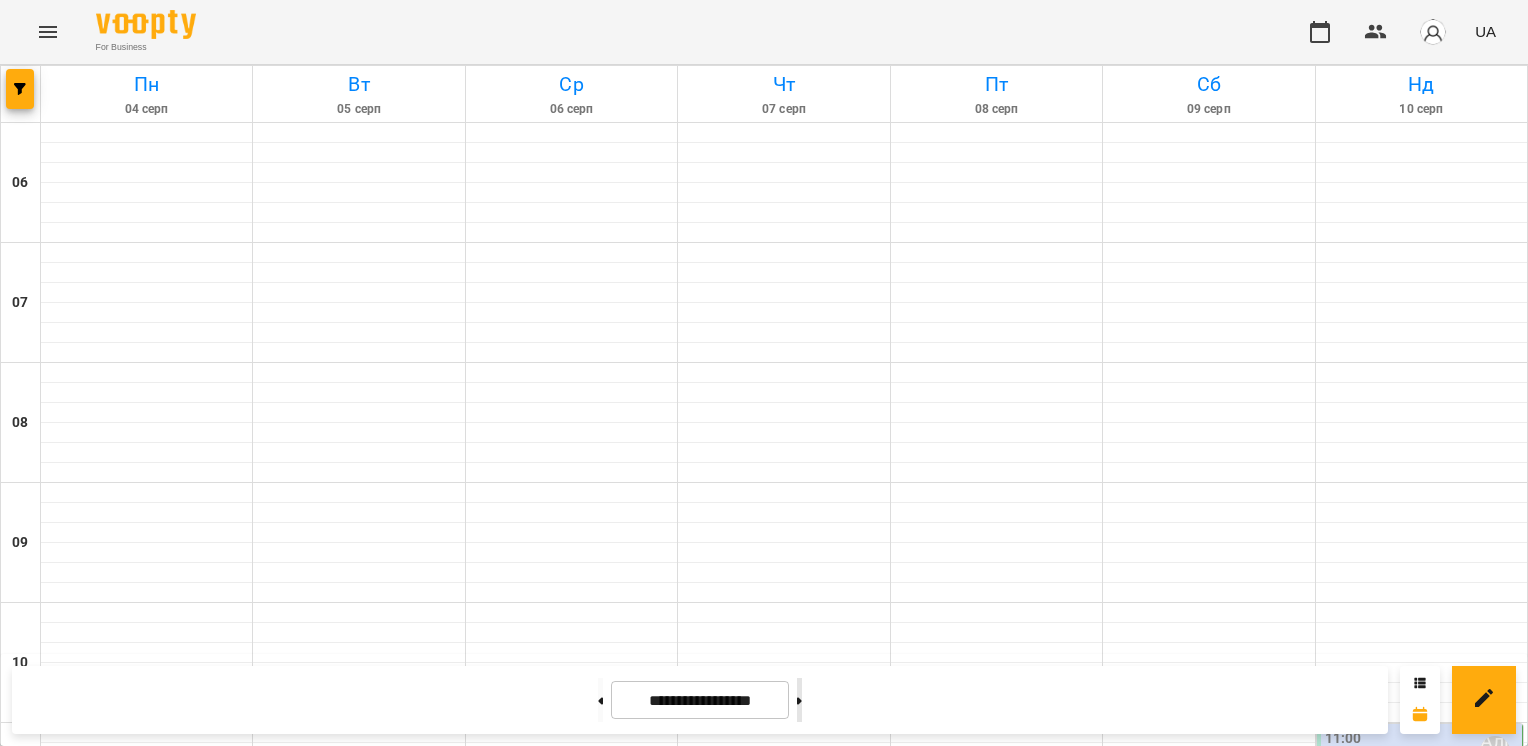 click 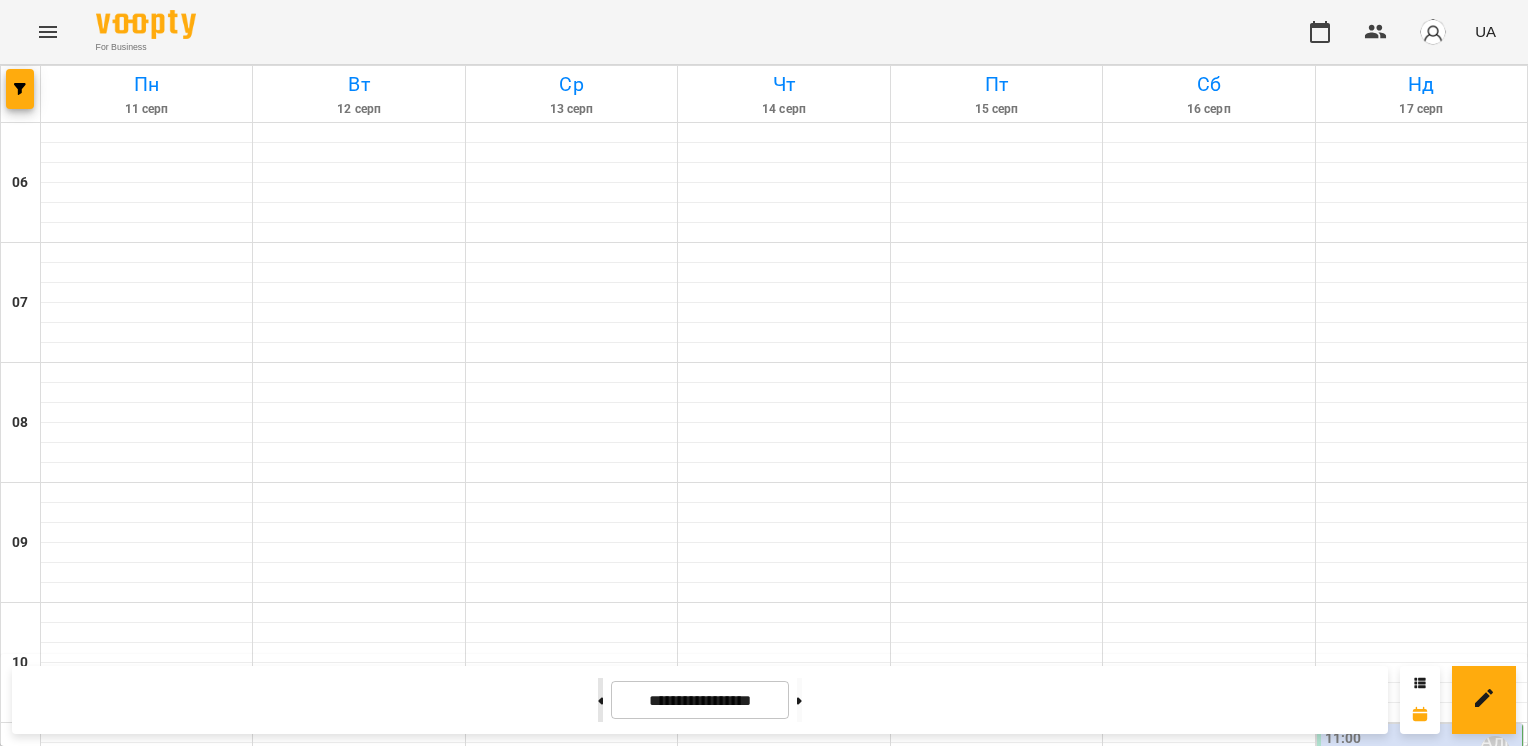 click at bounding box center [600, 700] 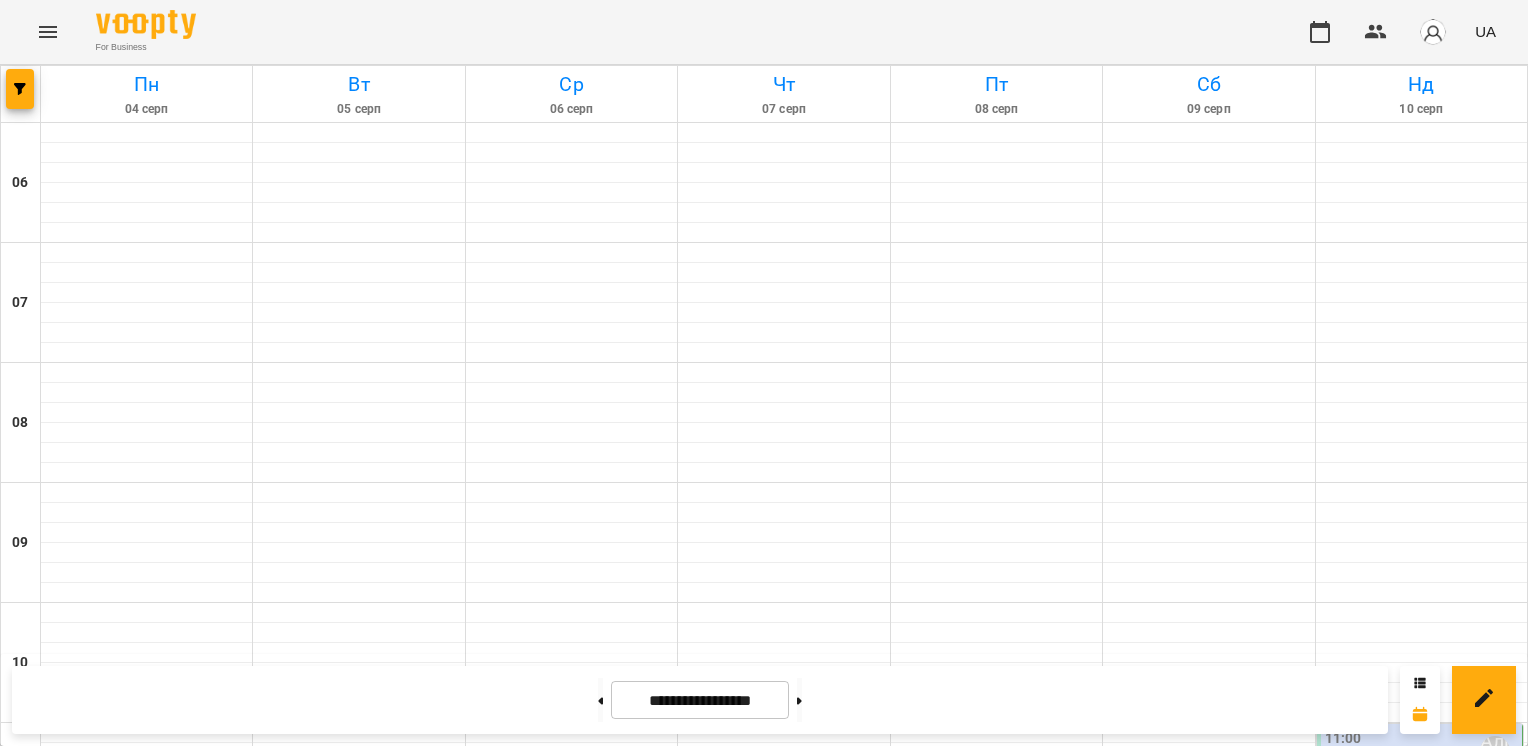 click on "парне Ольга з Анною ([NAME])" at bounding box center (518, 1169) 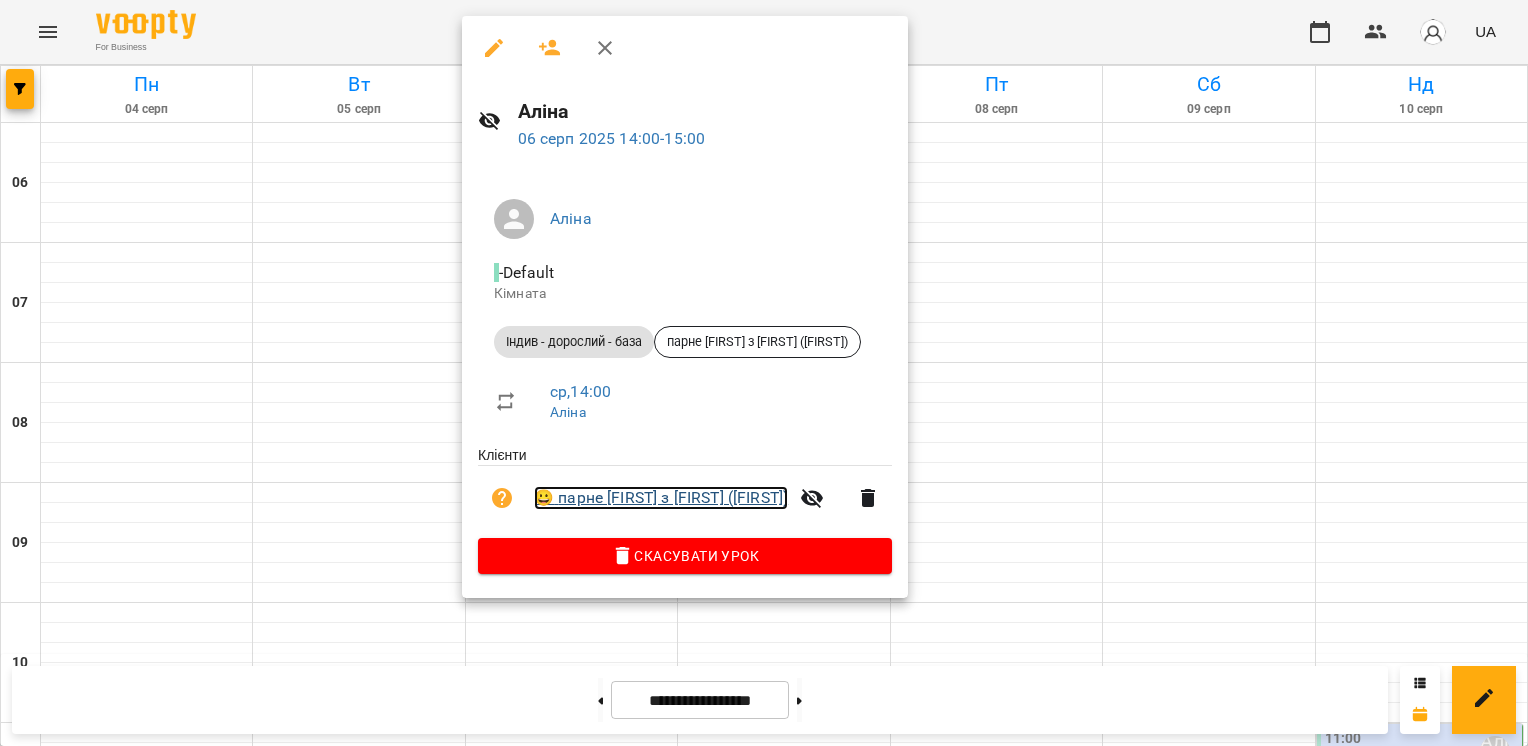 click on "😀   парне Ольга з Анною (Аліна)" at bounding box center [661, 498] 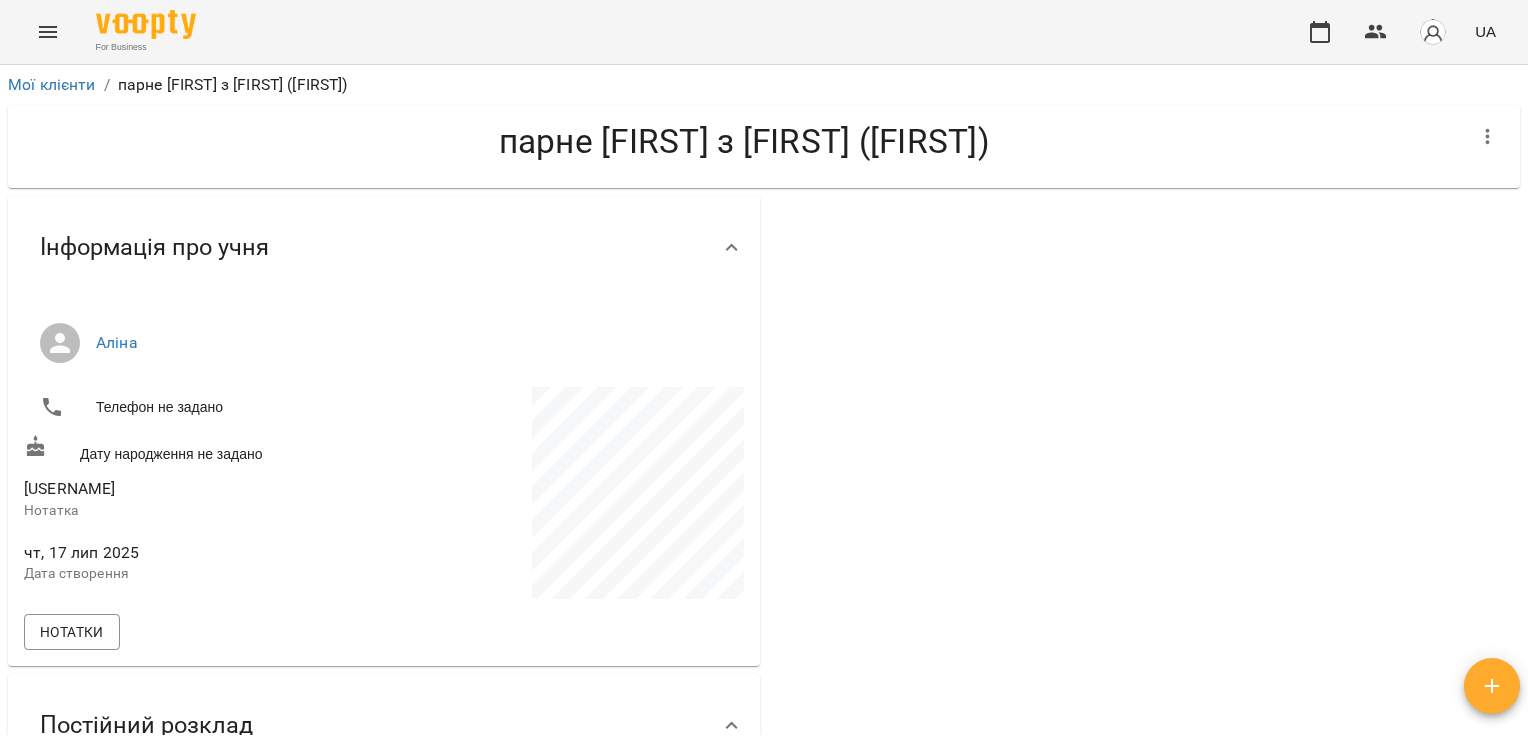 scroll, scrollTop: 0, scrollLeft: 0, axis: both 